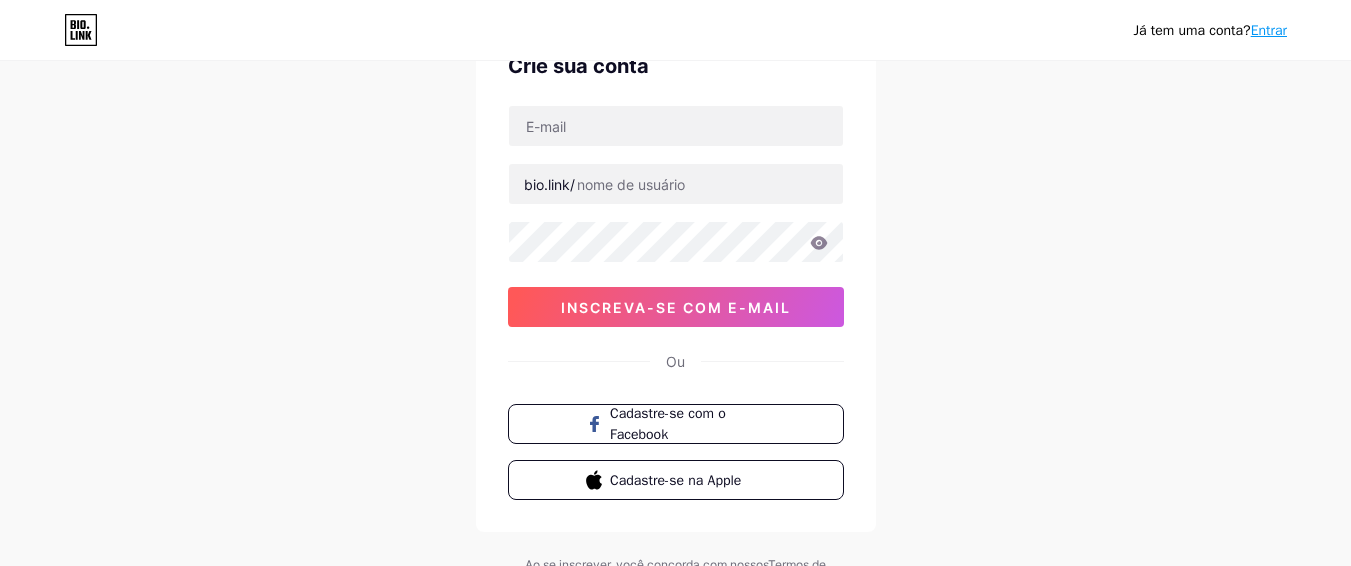 scroll, scrollTop: 0, scrollLeft: 0, axis: both 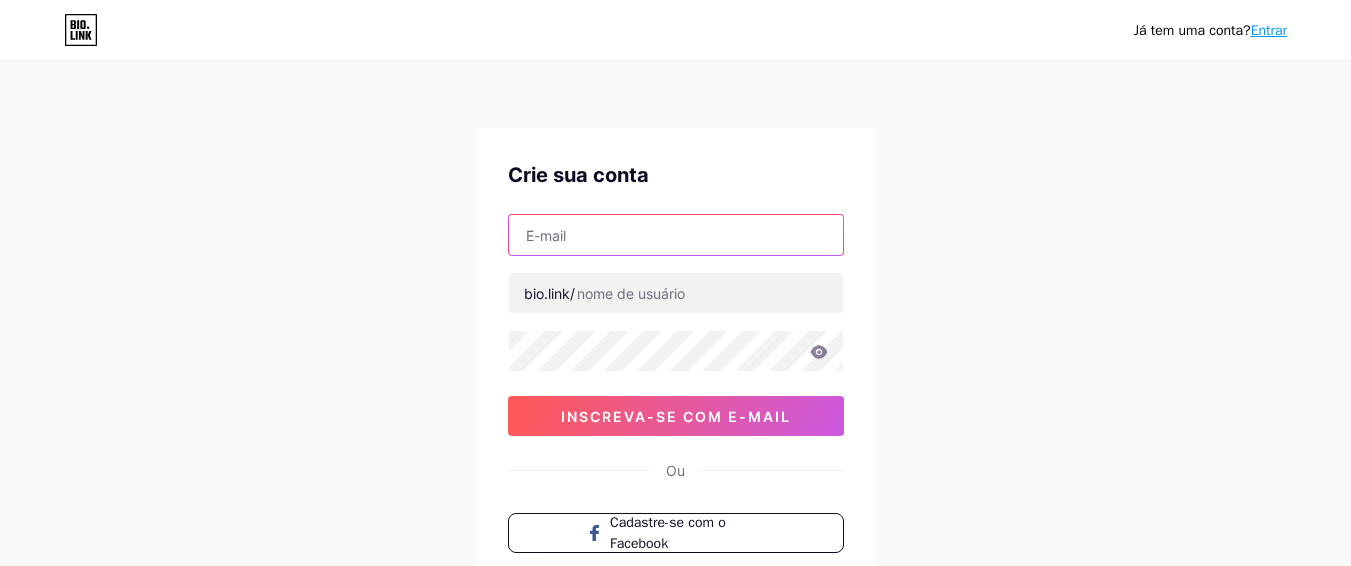 click at bounding box center [676, 235] 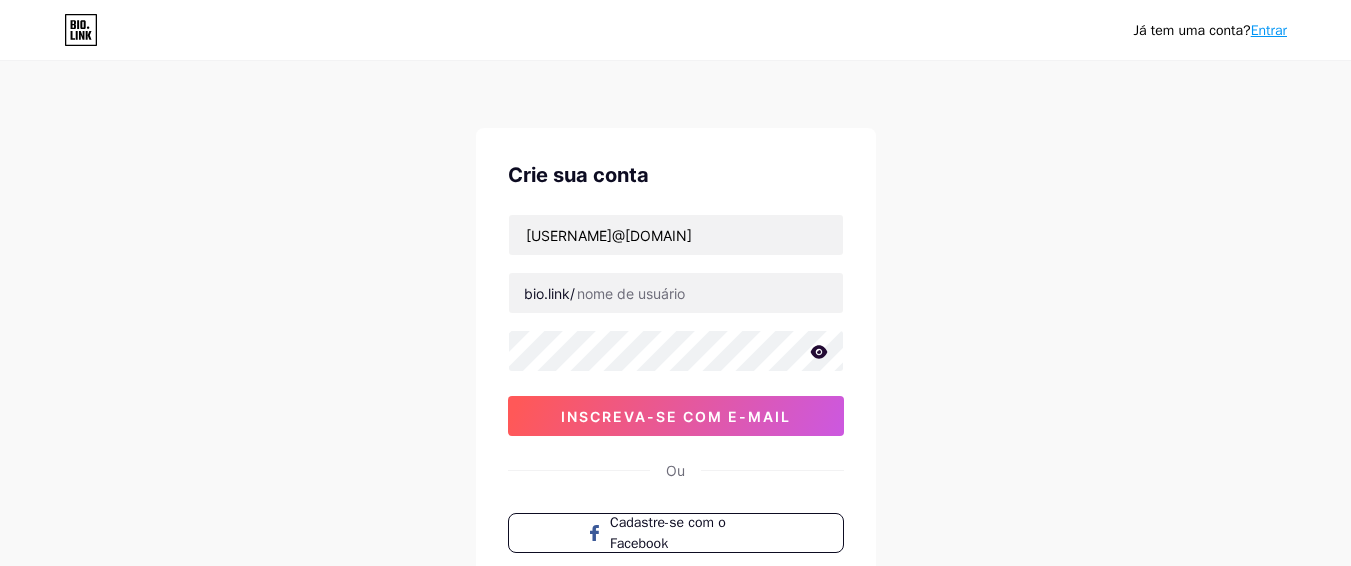 click 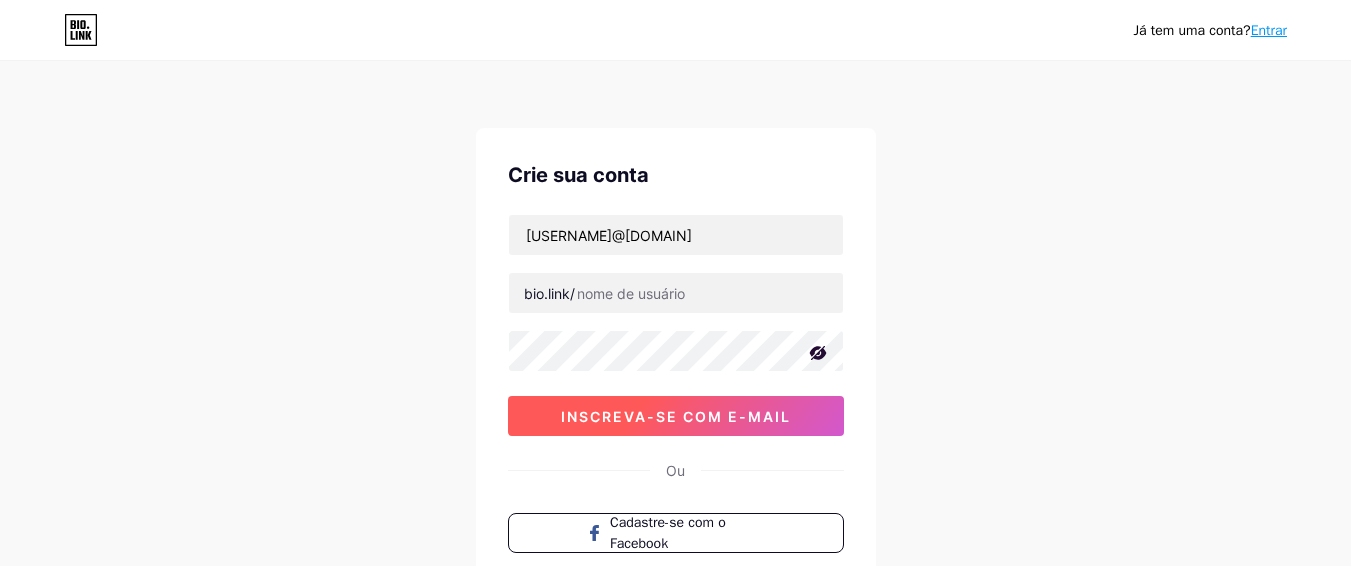 click on "inscreva-se com e-mail" at bounding box center (676, 416) 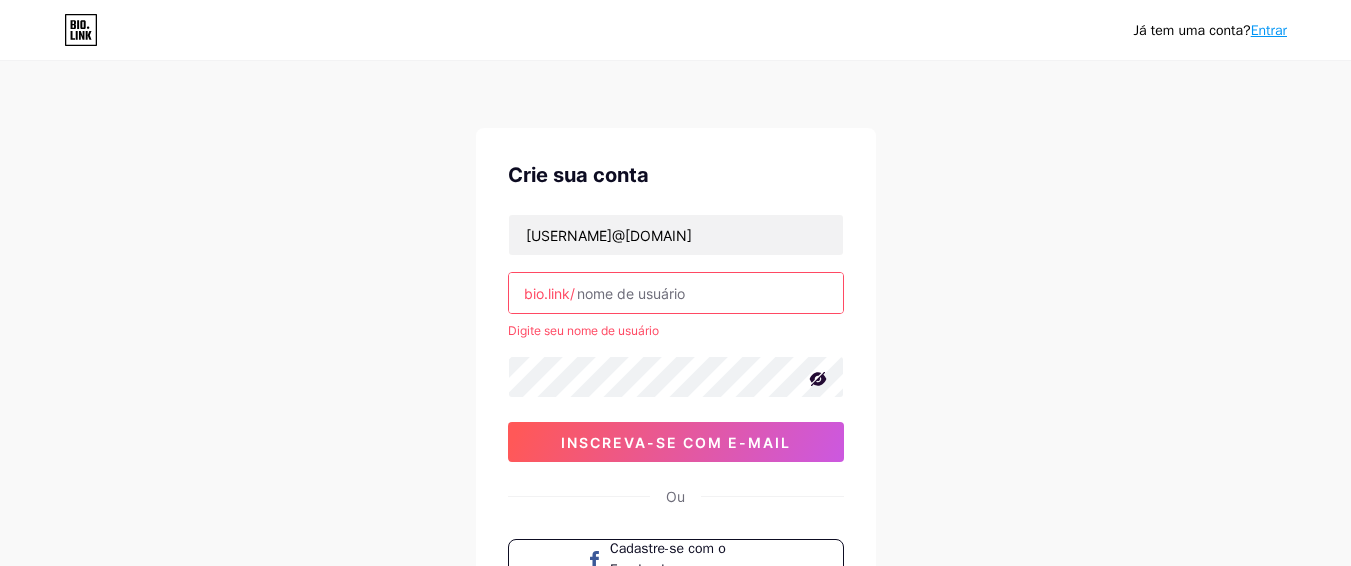 click at bounding box center (676, 293) 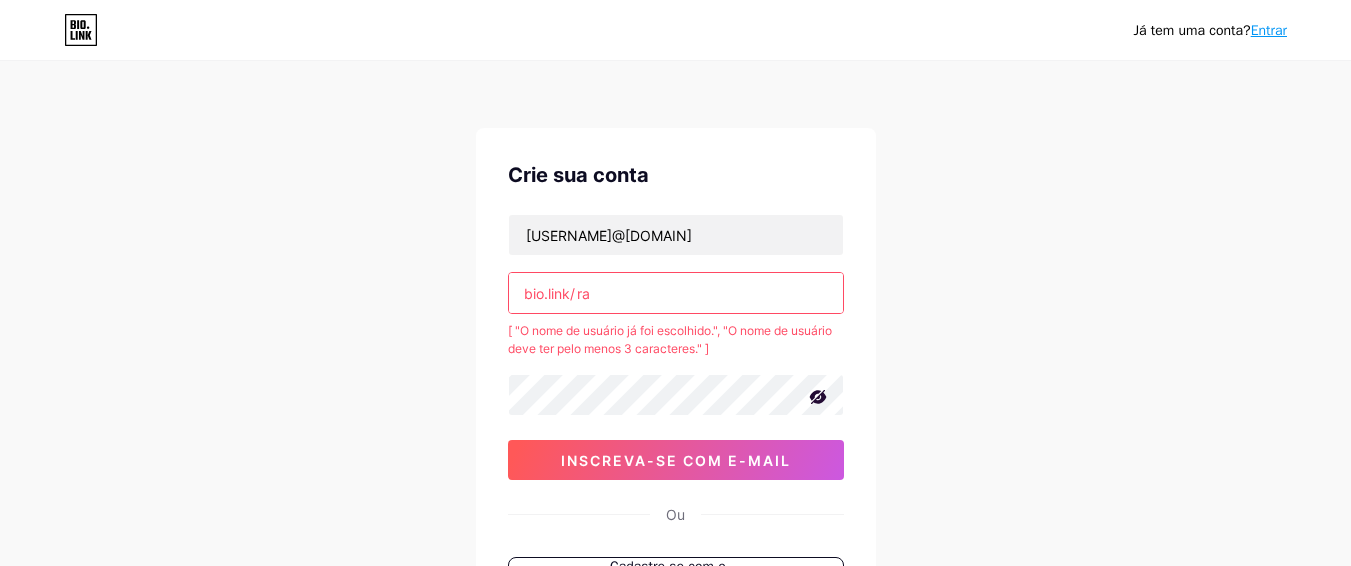 type on "r" 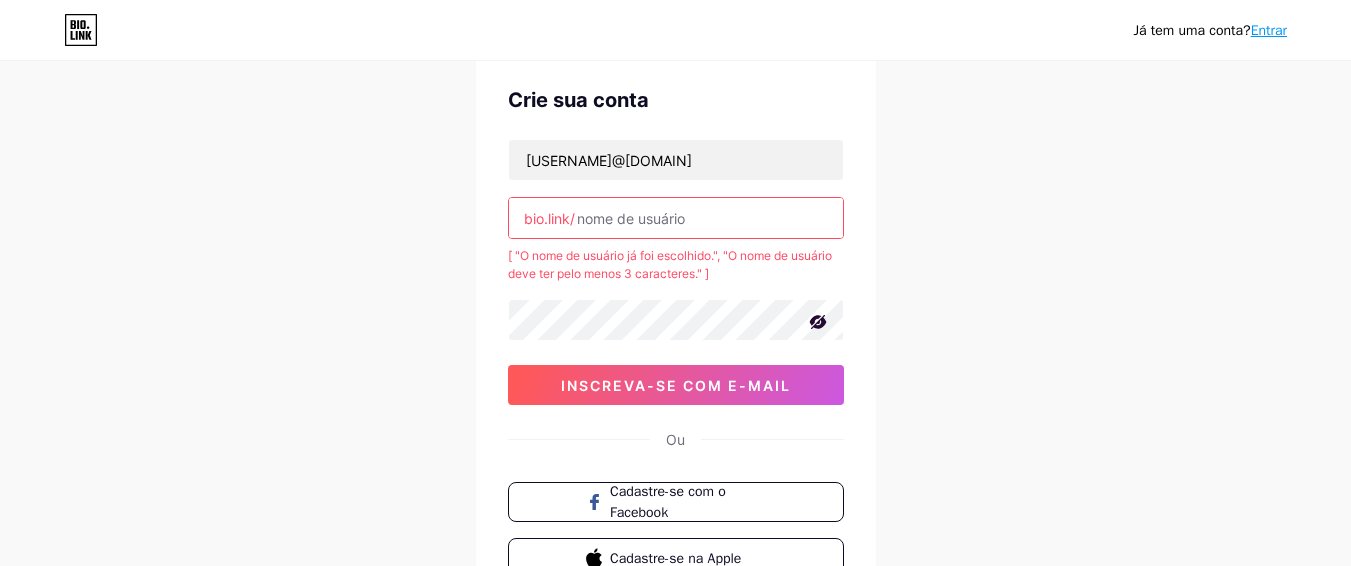 scroll, scrollTop: 0, scrollLeft: 0, axis: both 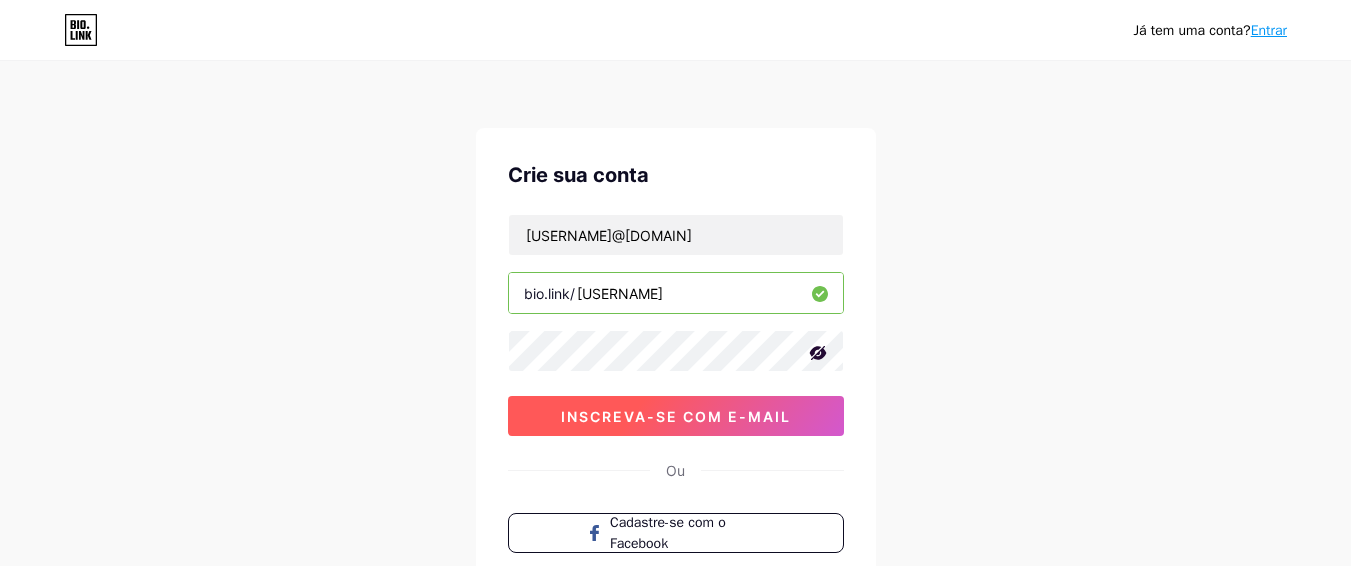 type on "[USERNAME]" 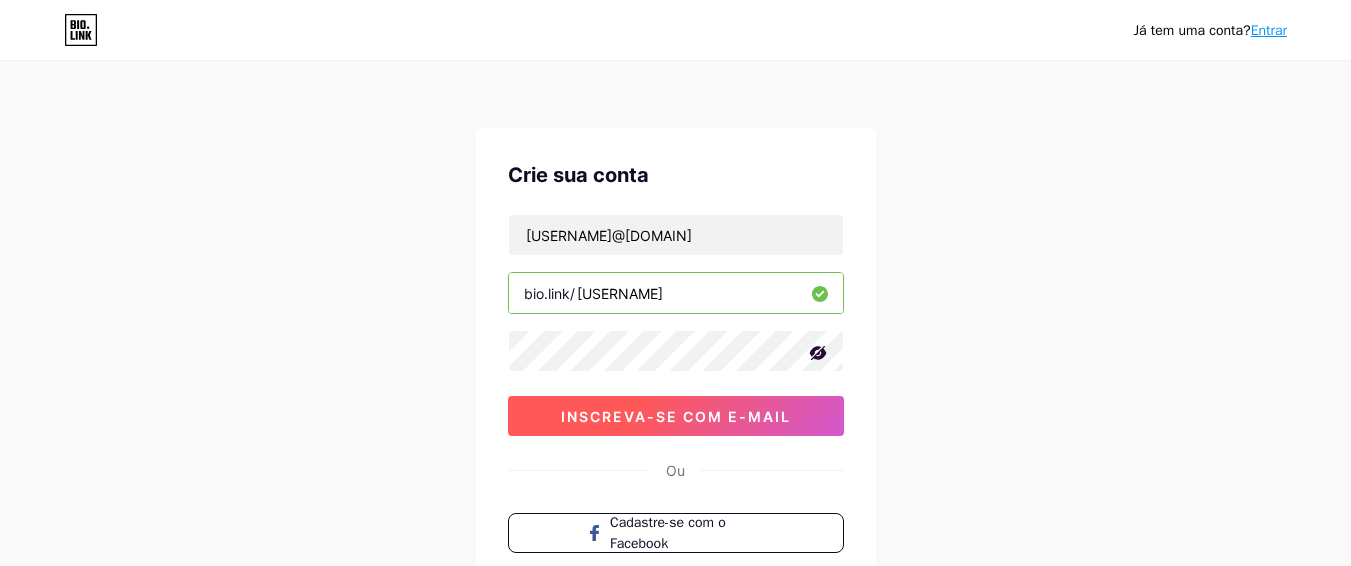click on "inscreva-se com e-mail" at bounding box center (676, 416) 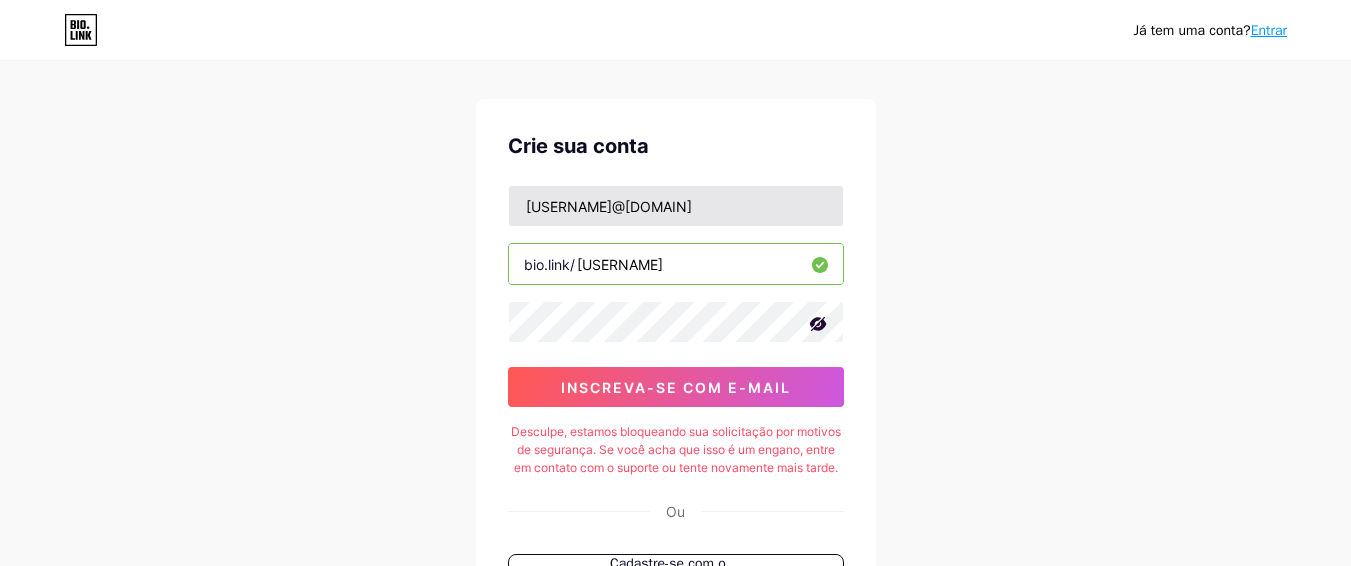 scroll, scrollTop: 0, scrollLeft: 0, axis: both 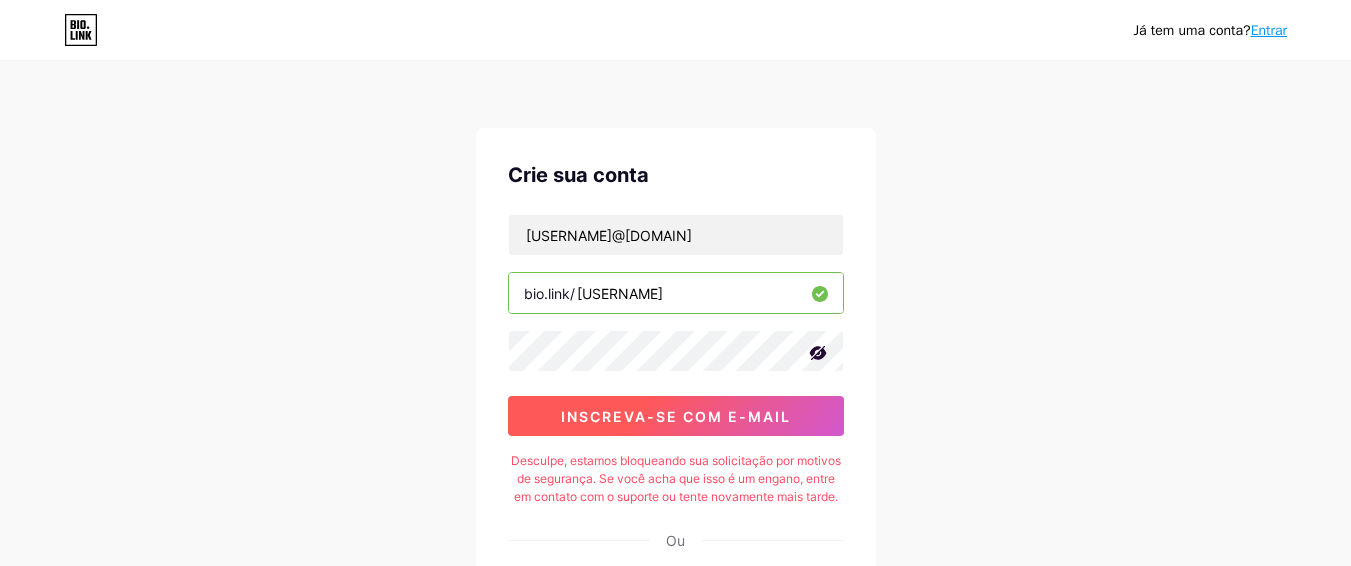 click on "inscreva-se com e-mail" at bounding box center [676, 416] 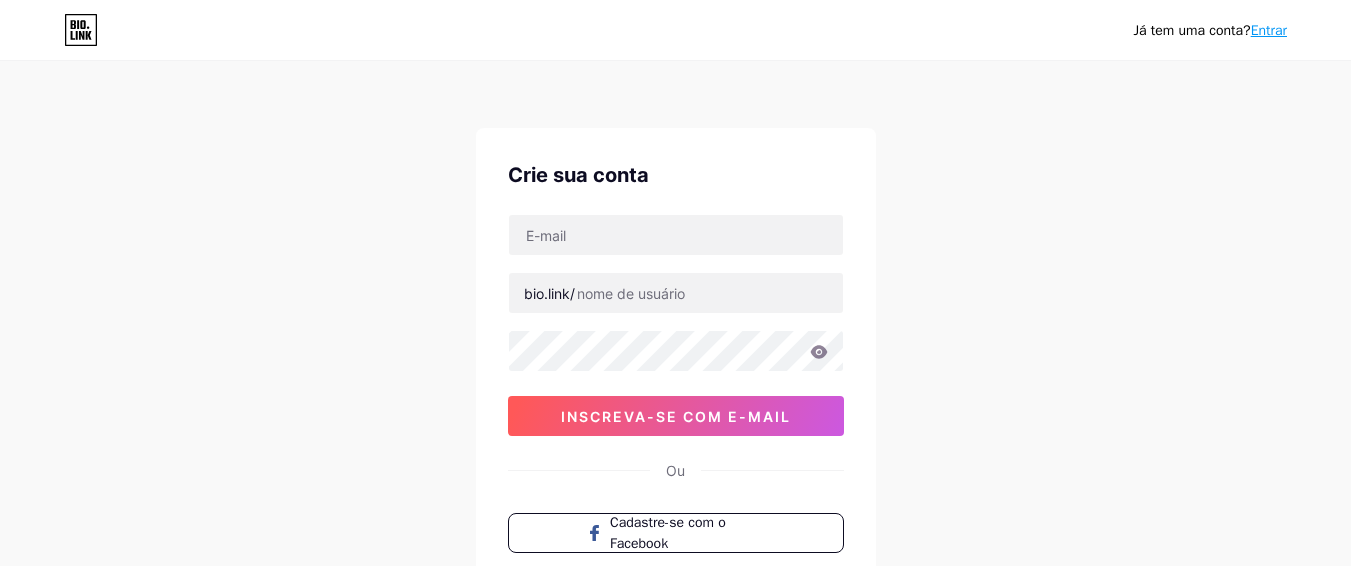 scroll, scrollTop: 0, scrollLeft: 0, axis: both 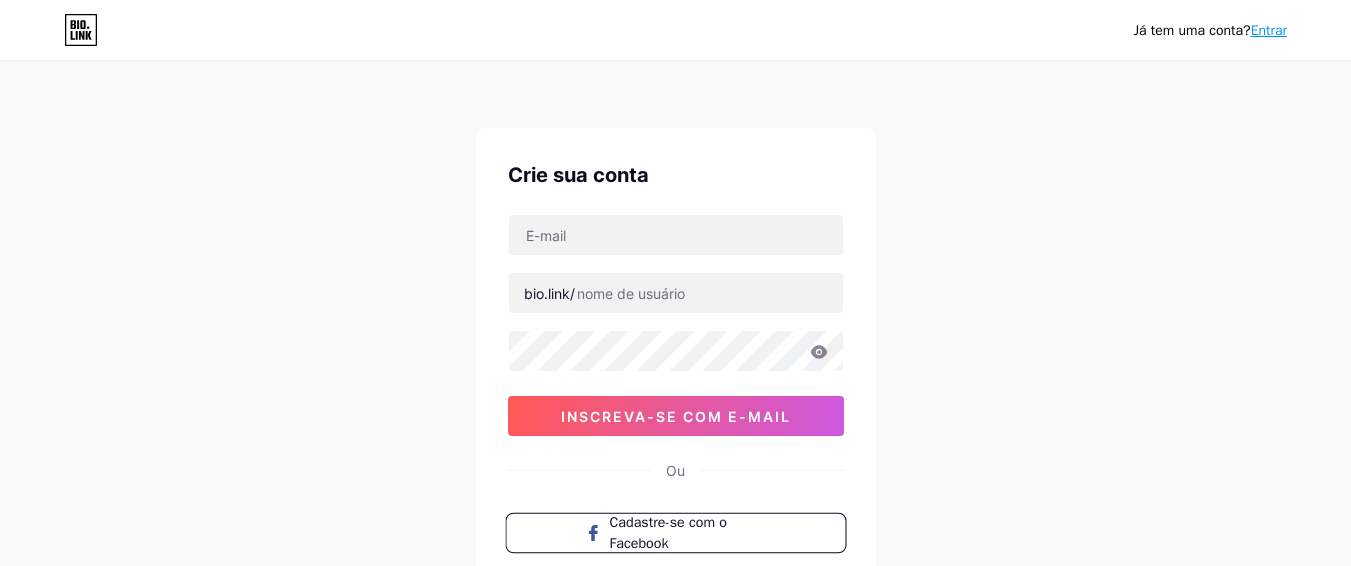 click at bounding box center (593, 533) 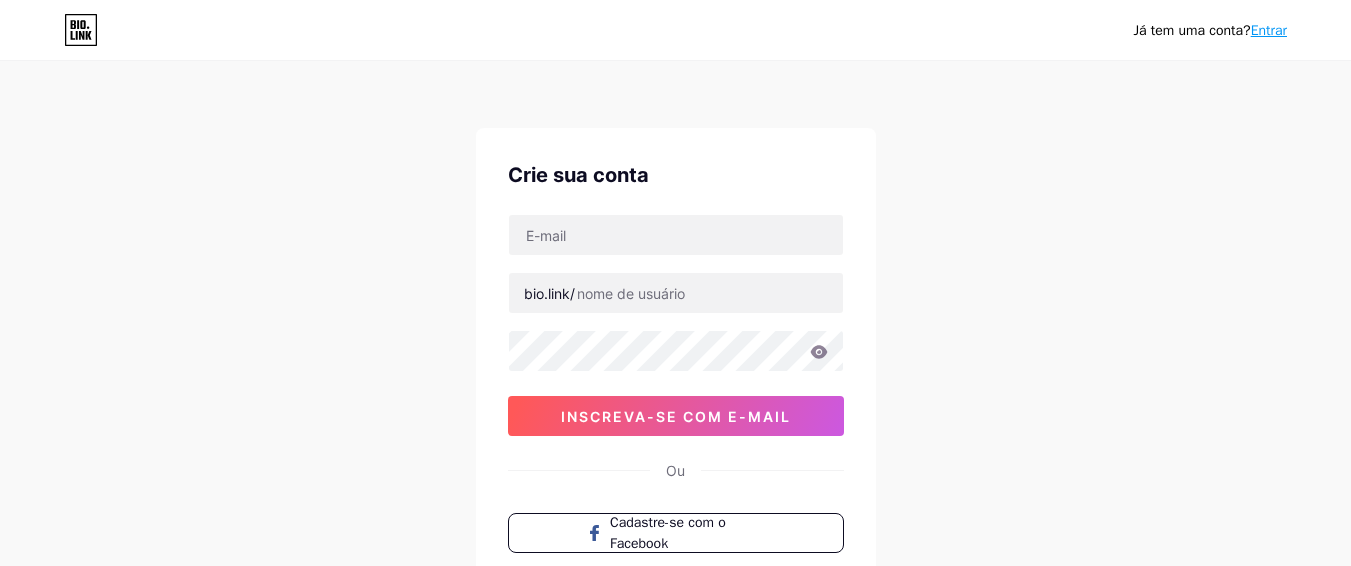 scroll, scrollTop: 199, scrollLeft: 0, axis: vertical 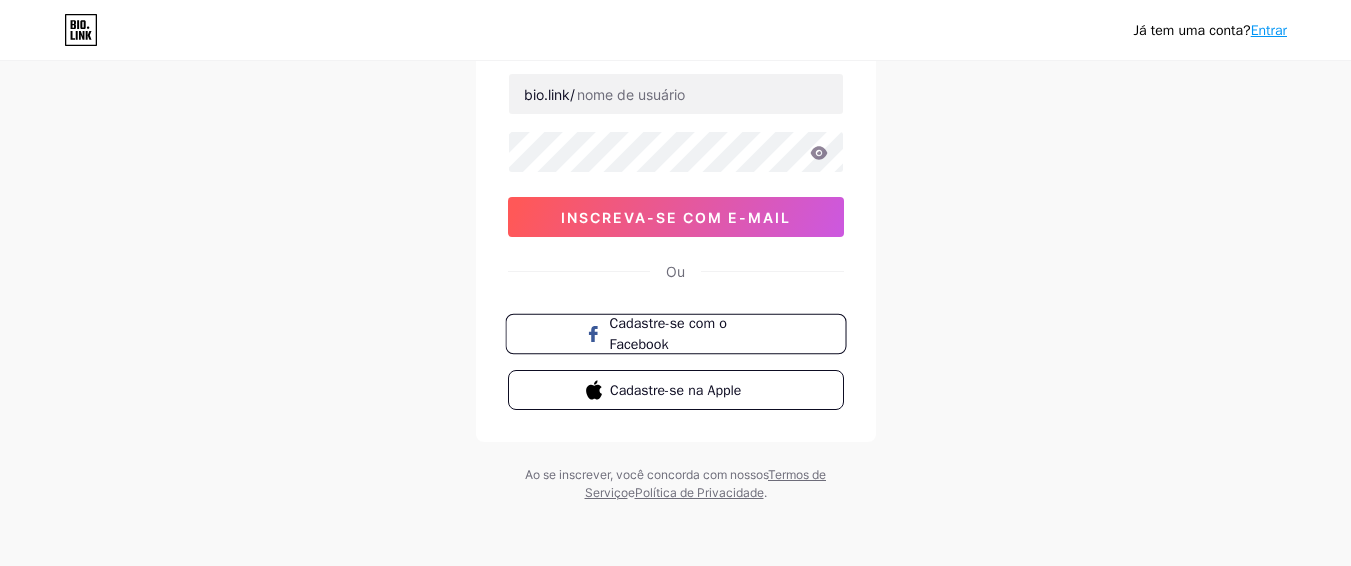 click on "Cadastre-se com o Facebook" at bounding box center [668, 334] 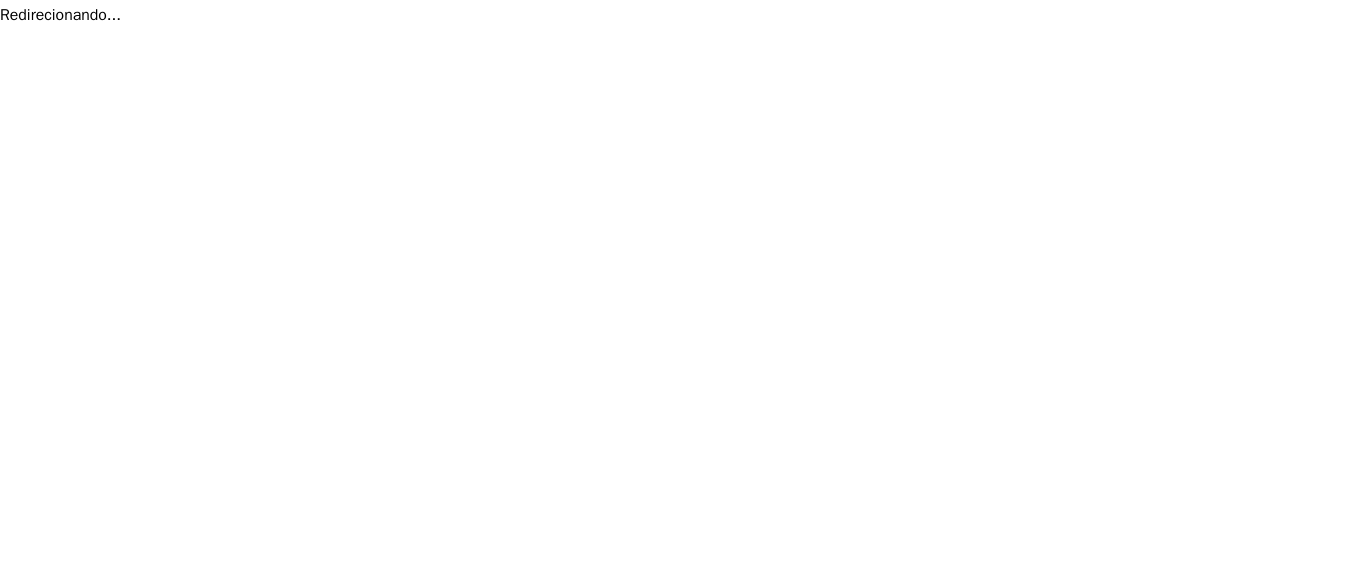 scroll, scrollTop: 0, scrollLeft: 0, axis: both 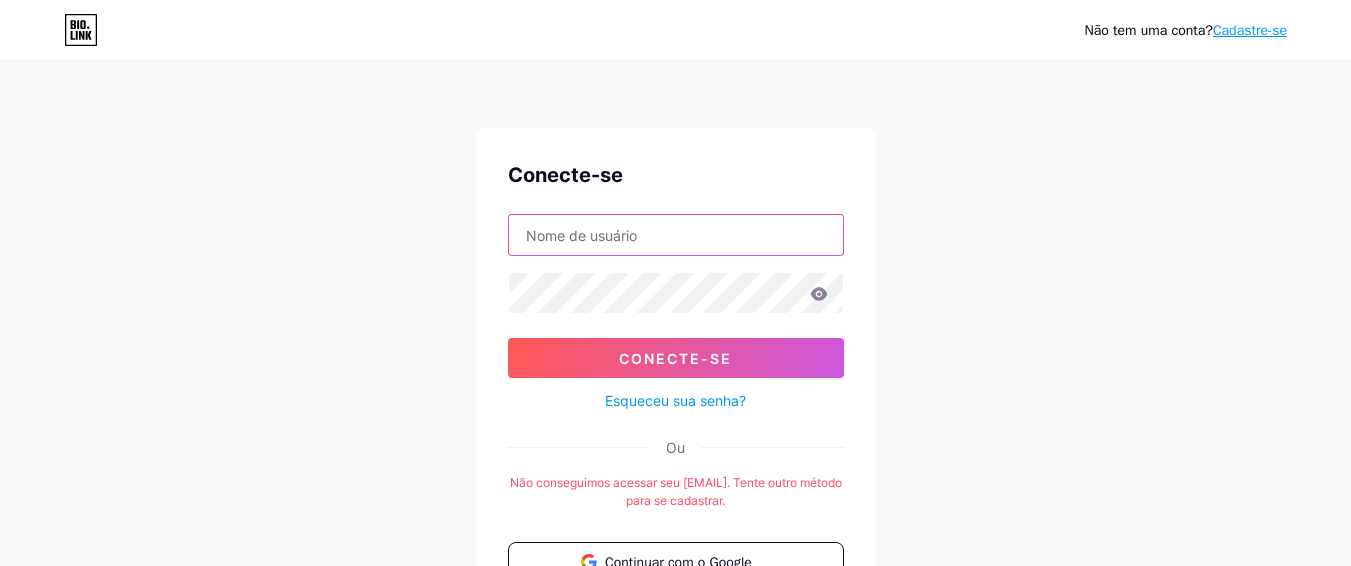 click at bounding box center (676, 235) 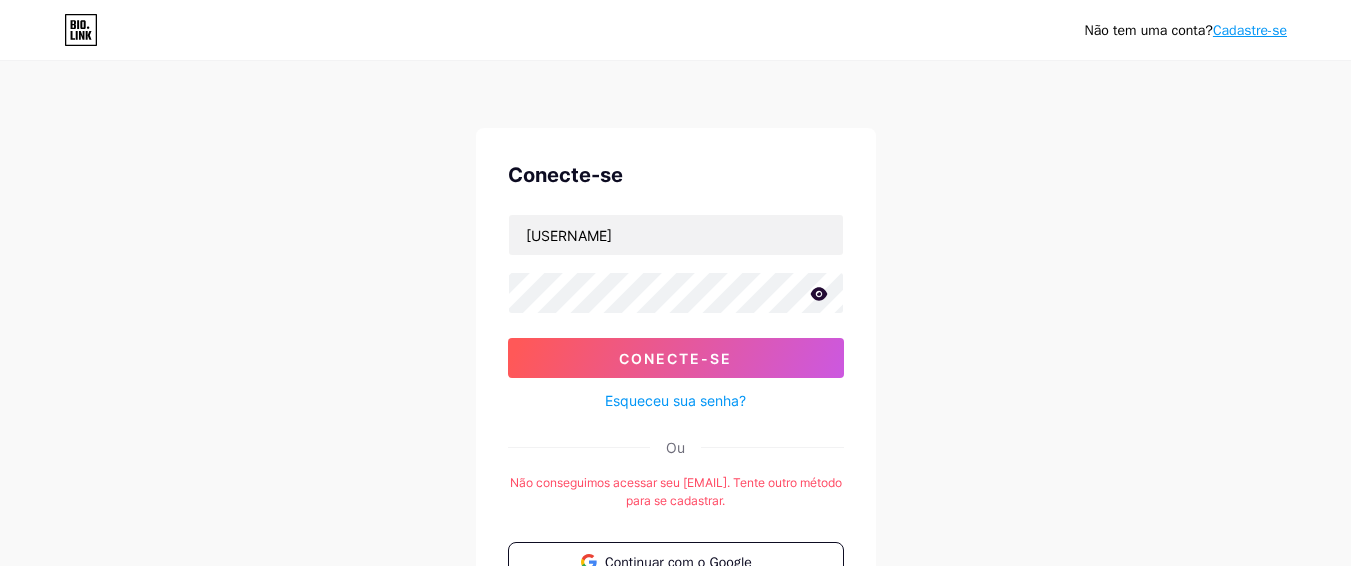 click 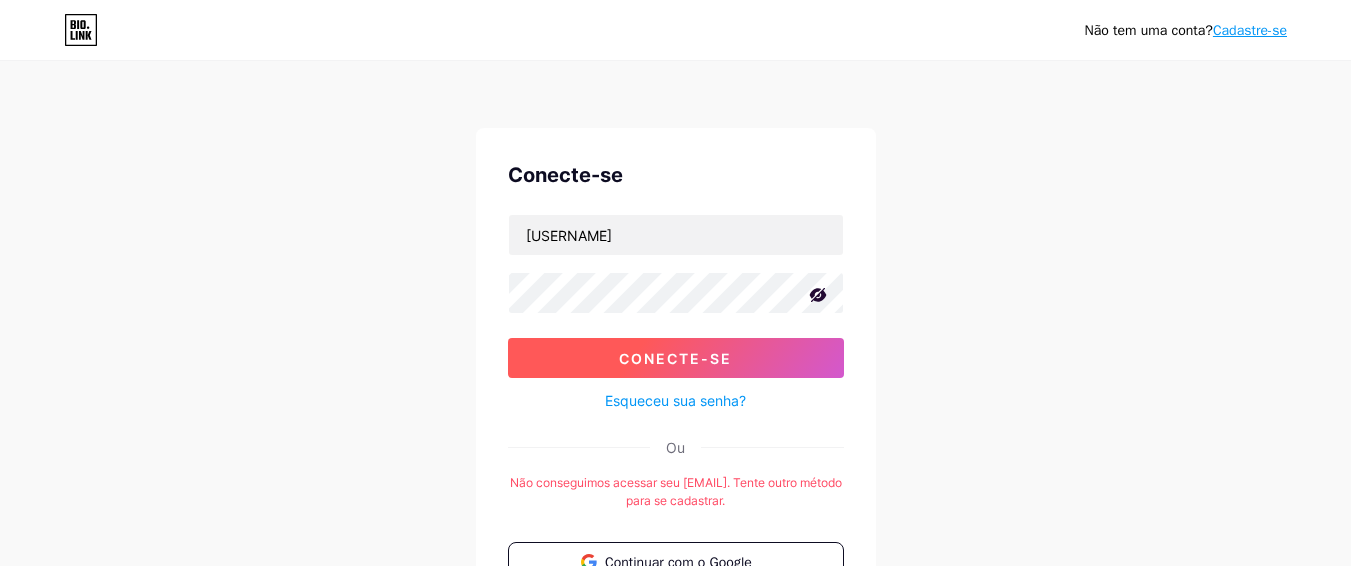 click on "Conecte-se" at bounding box center (675, 358) 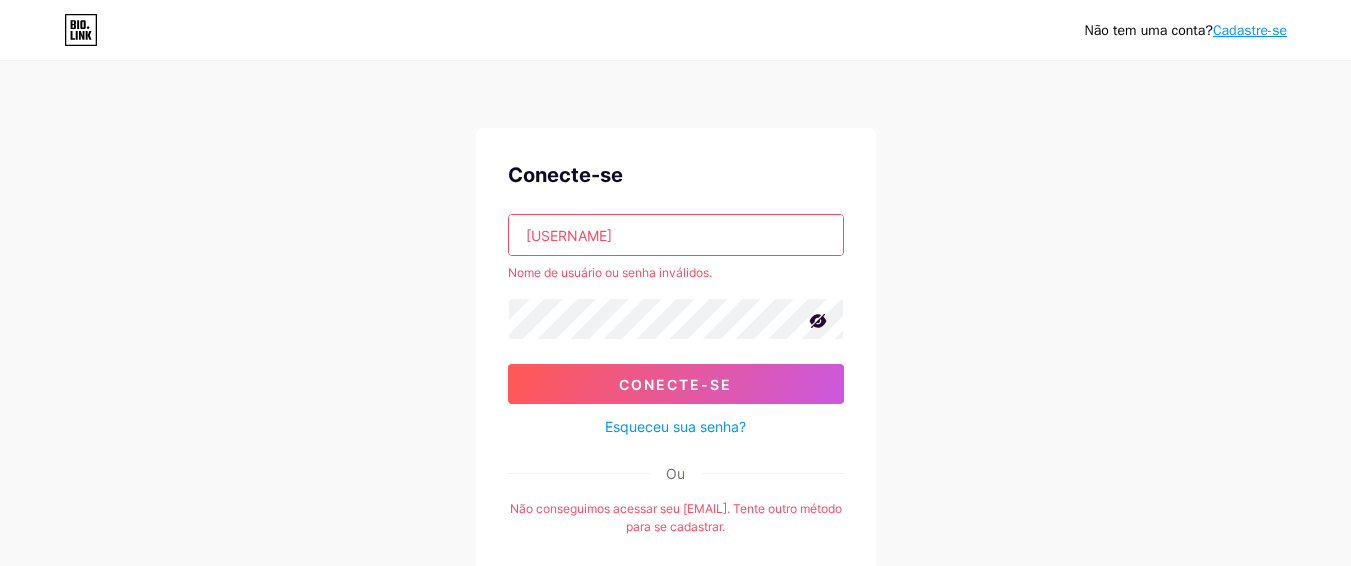 click on "[USERNAME]" at bounding box center [676, 235] 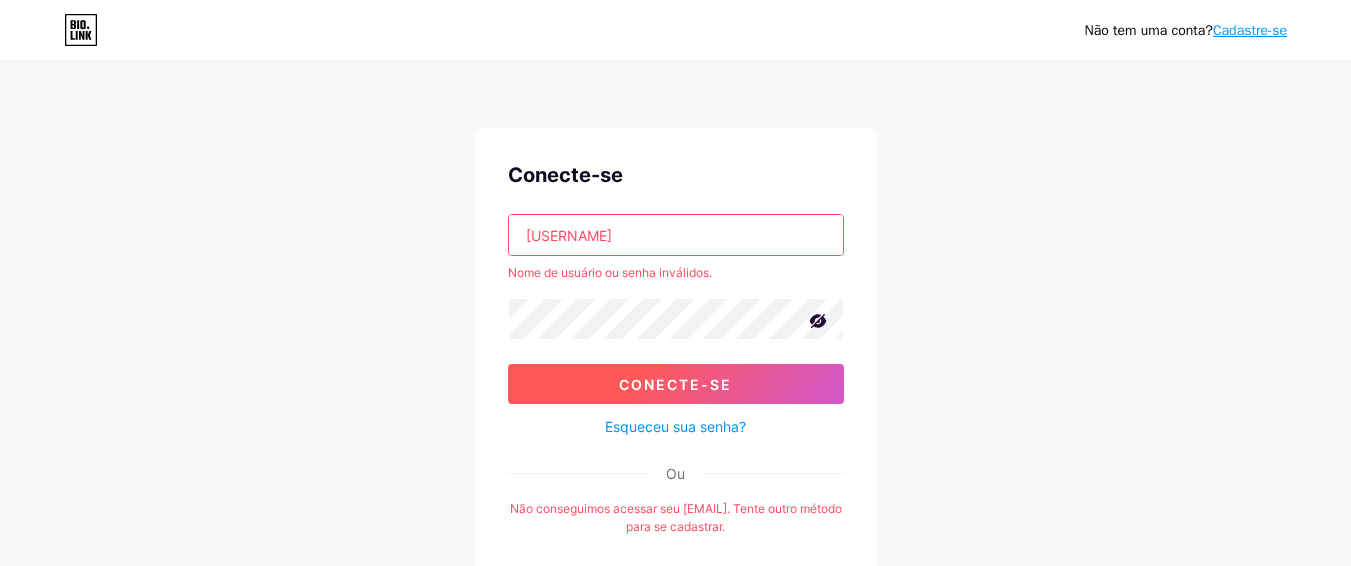 type on "[USERNAME]" 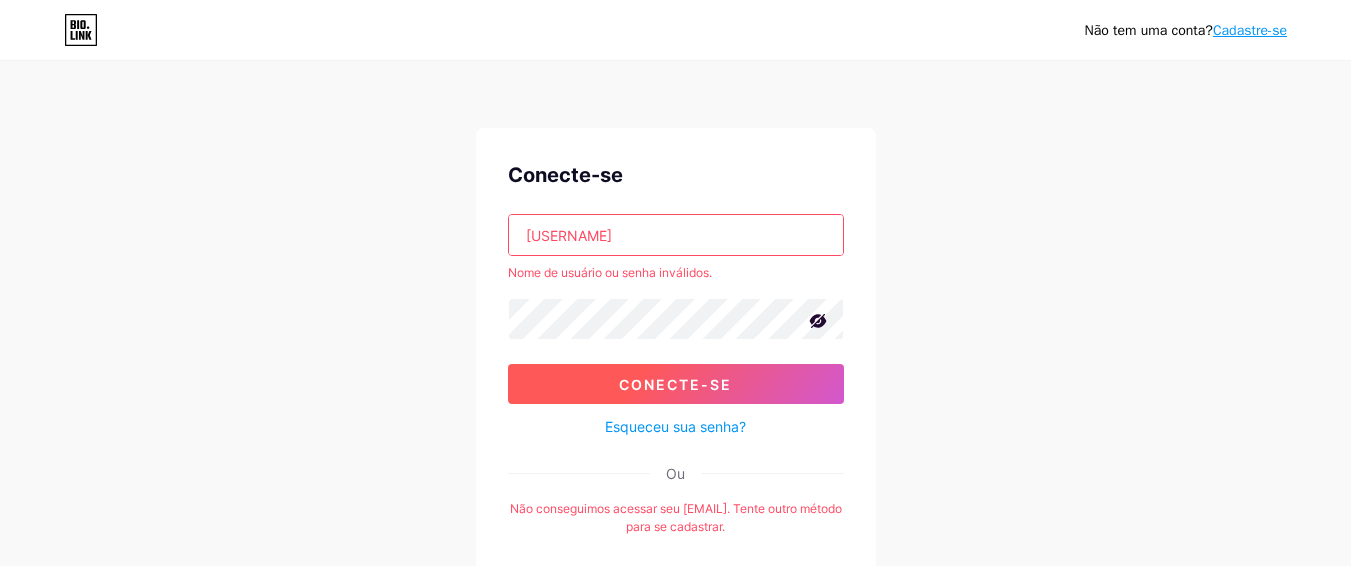 click on "Conecte-se" at bounding box center (676, 384) 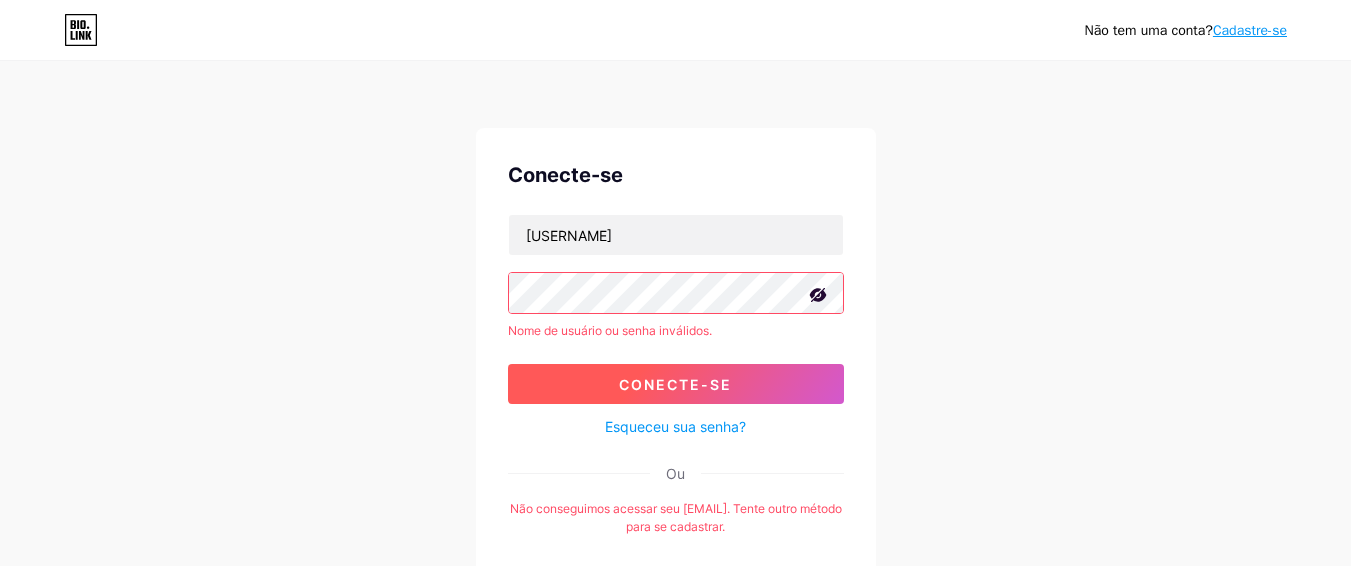 click on "Conecte-se" at bounding box center (676, 384) 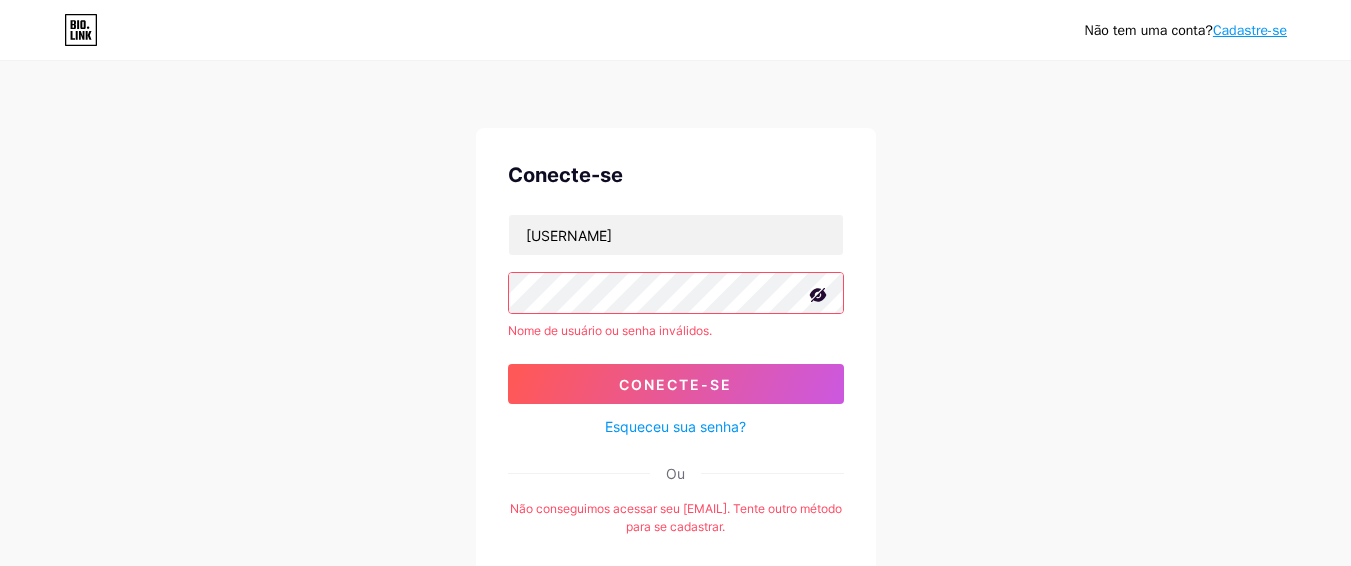 scroll, scrollTop: 249, scrollLeft: 0, axis: vertical 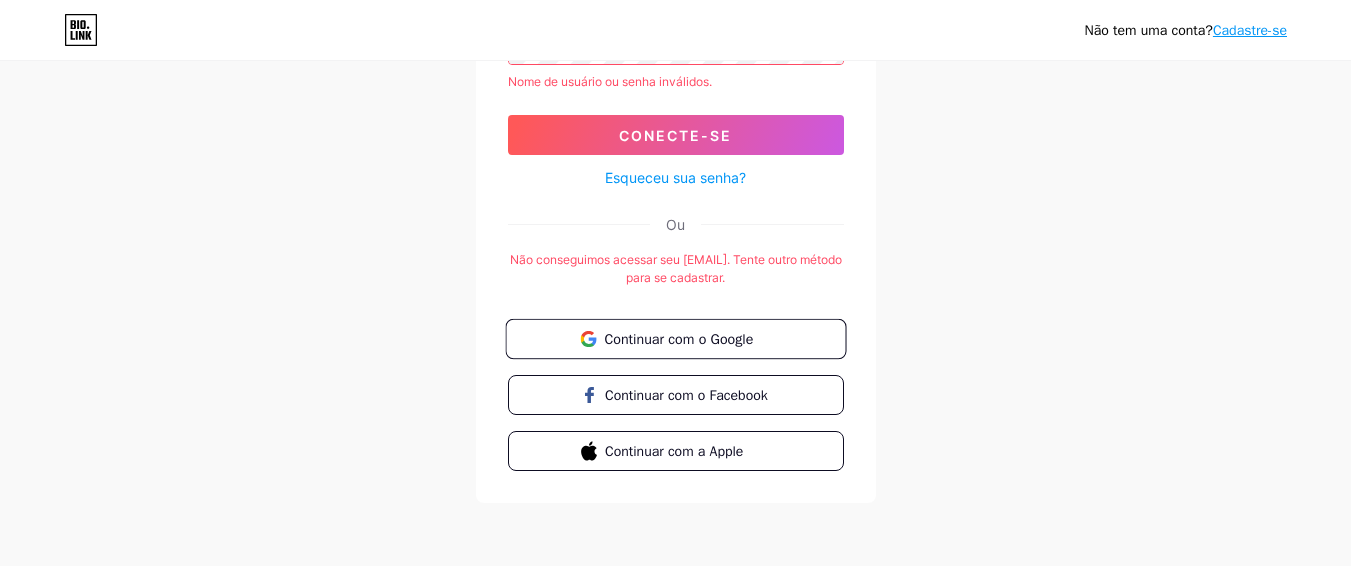 click on "Continuar com o Google" at bounding box center (675, 339) 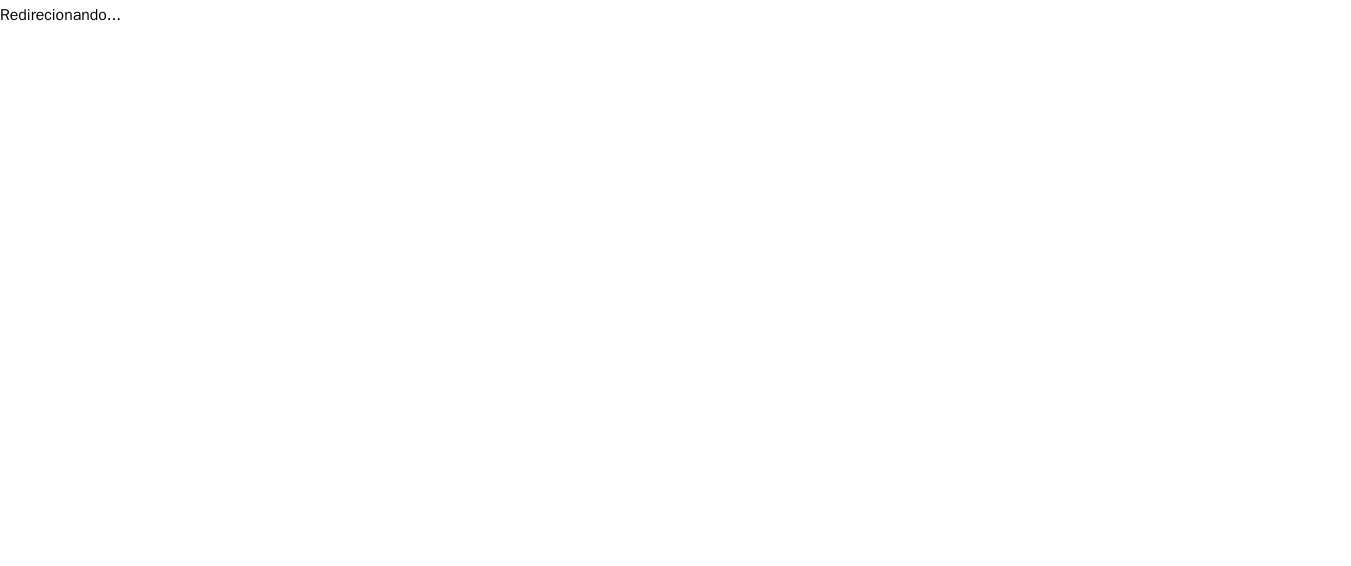 scroll, scrollTop: 0, scrollLeft: 0, axis: both 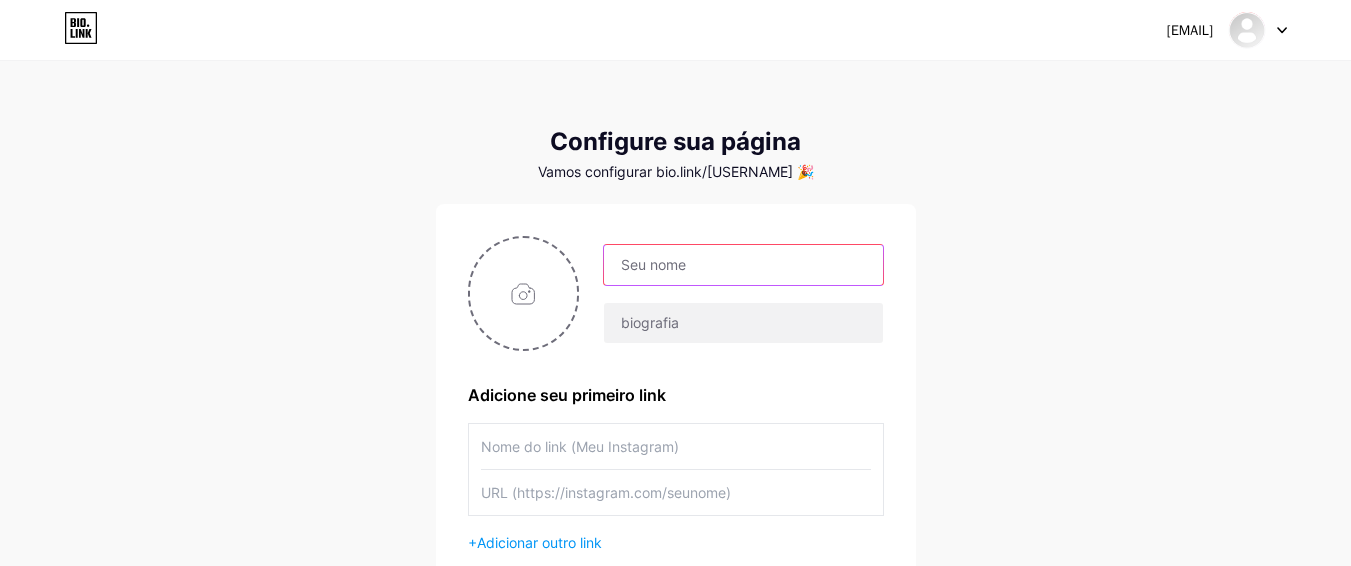 click at bounding box center [743, 265] 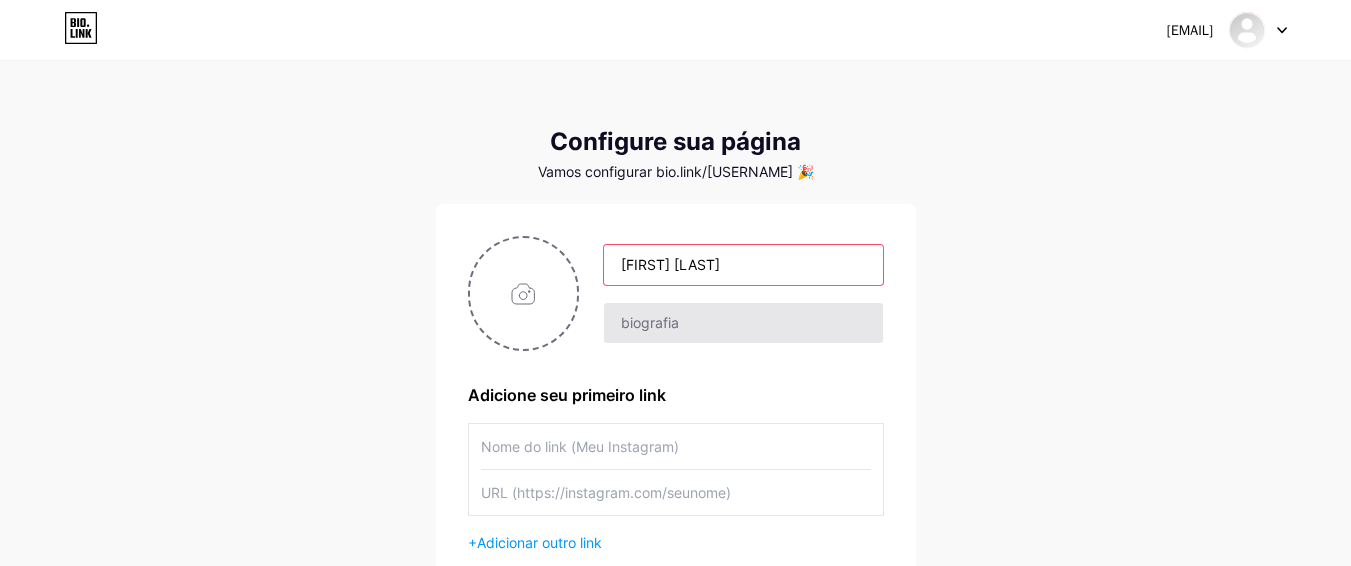 type on "raimundo Filho" 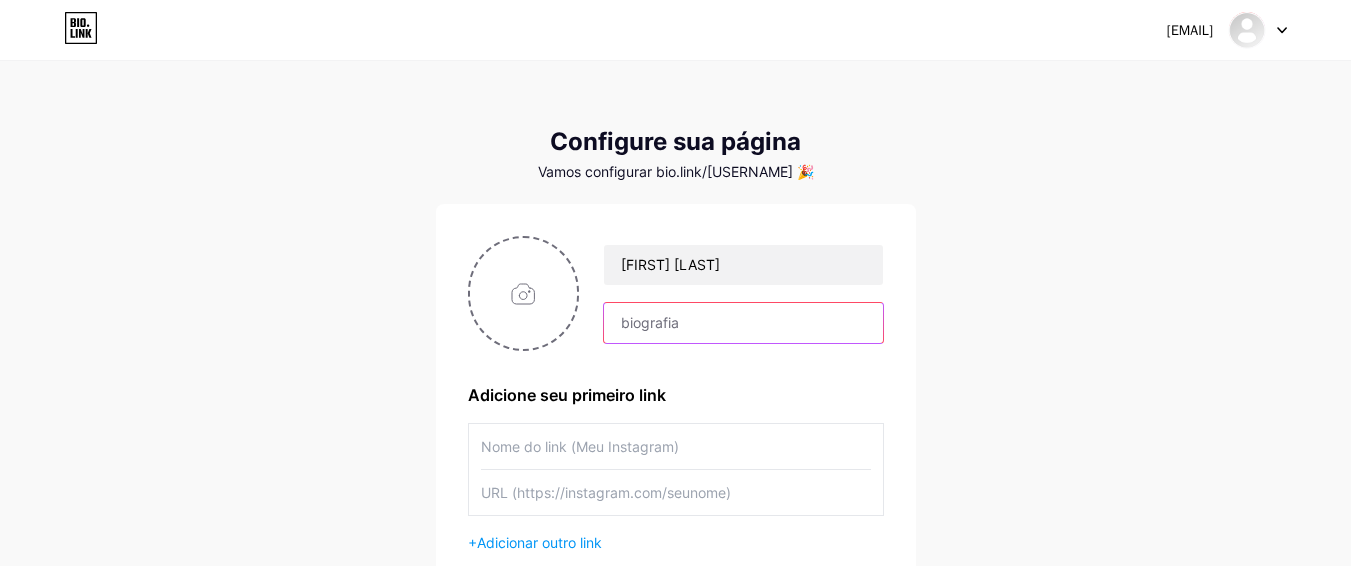 click at bounding box center [743, 323] 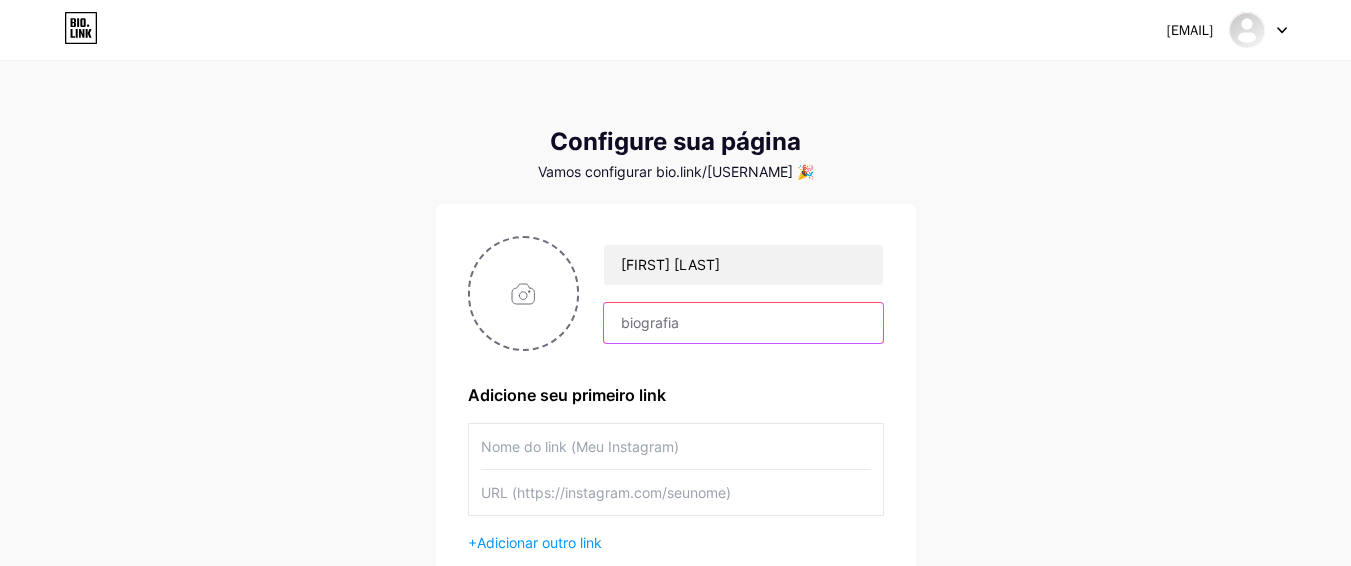 scroll, scrollTop: 227, scrollLeft: 0, axis: vertical 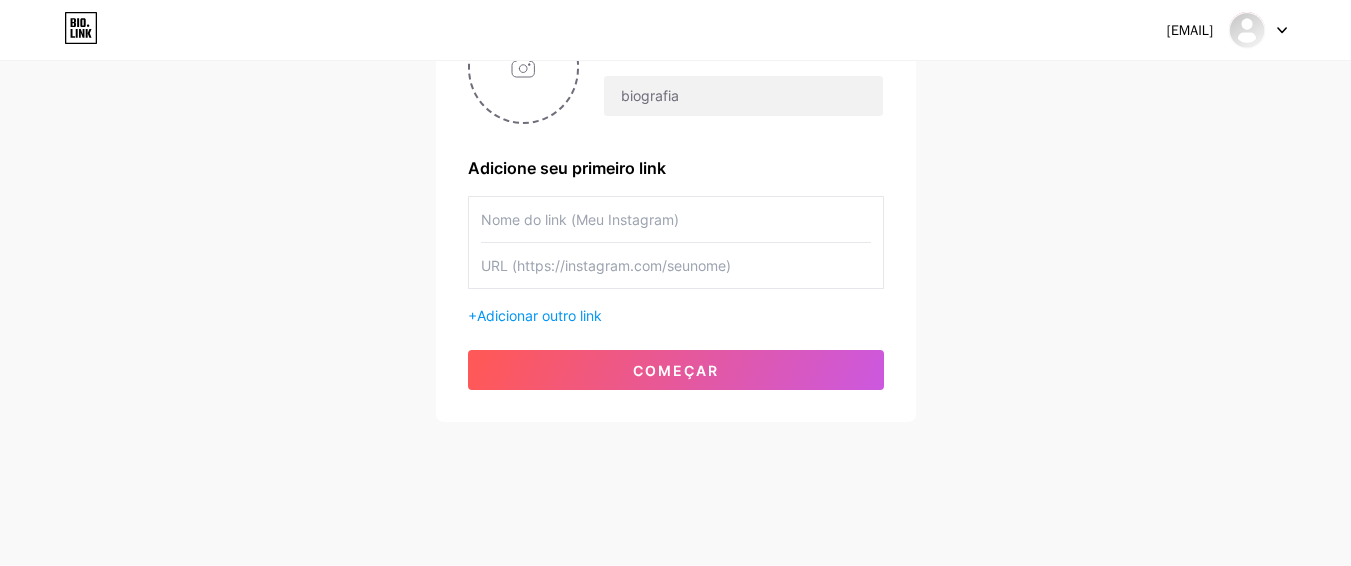 click at bounding box center [676, 219] 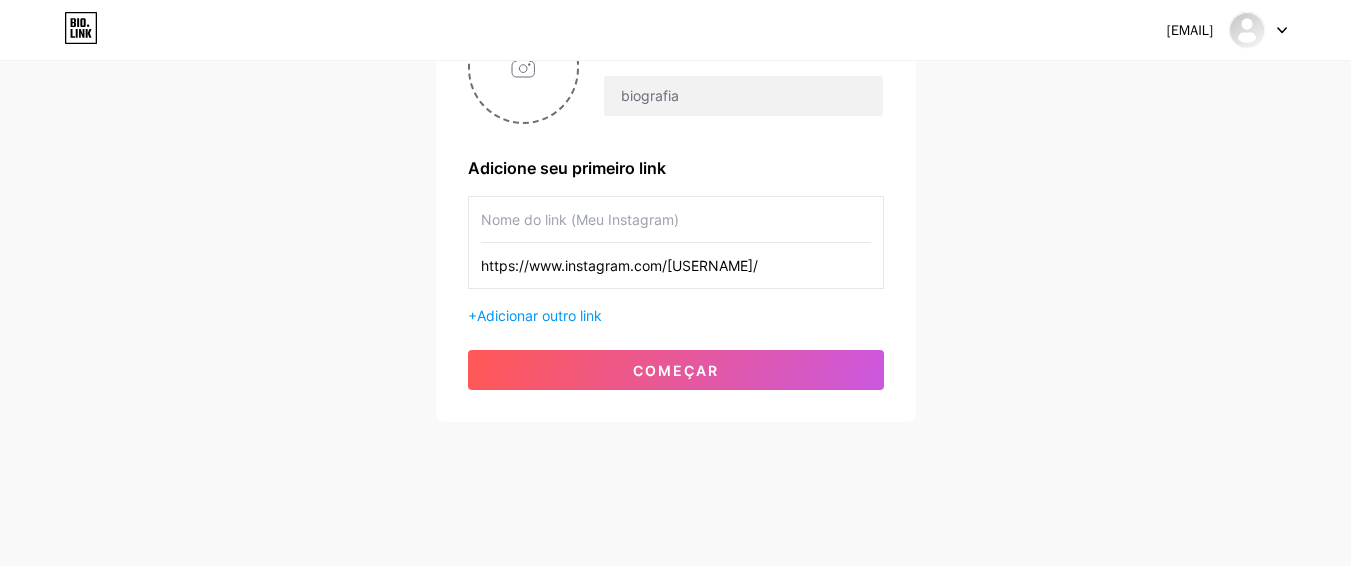 type on "https://www.instagram.com/raimundofilhobr/" 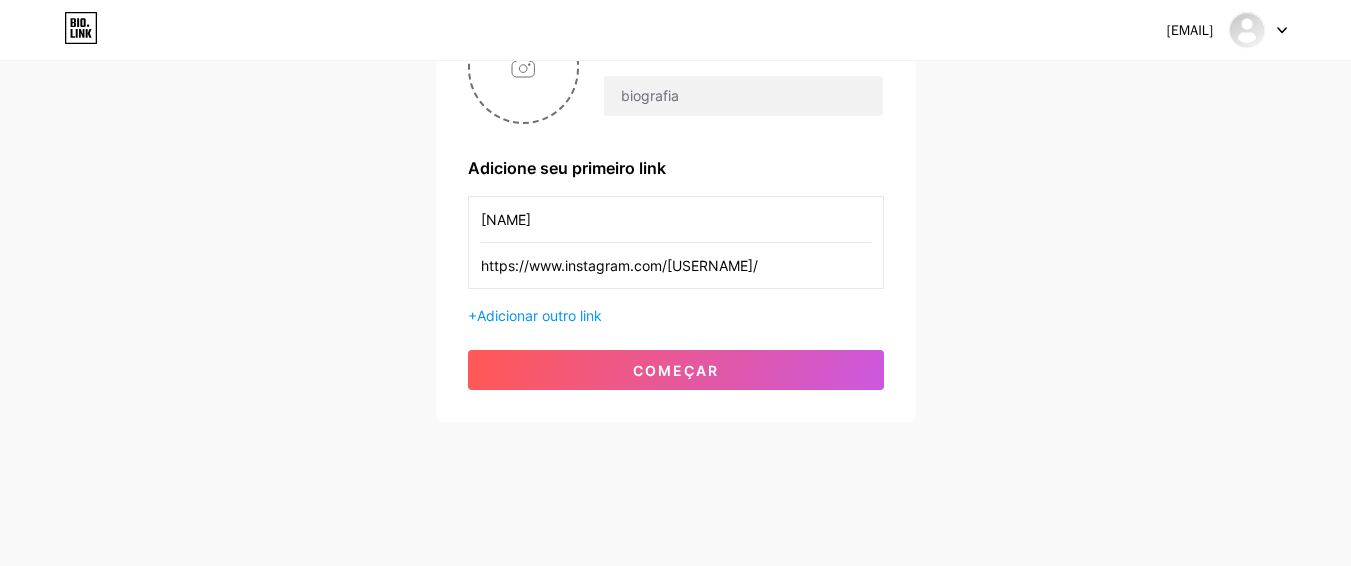 type on "R" 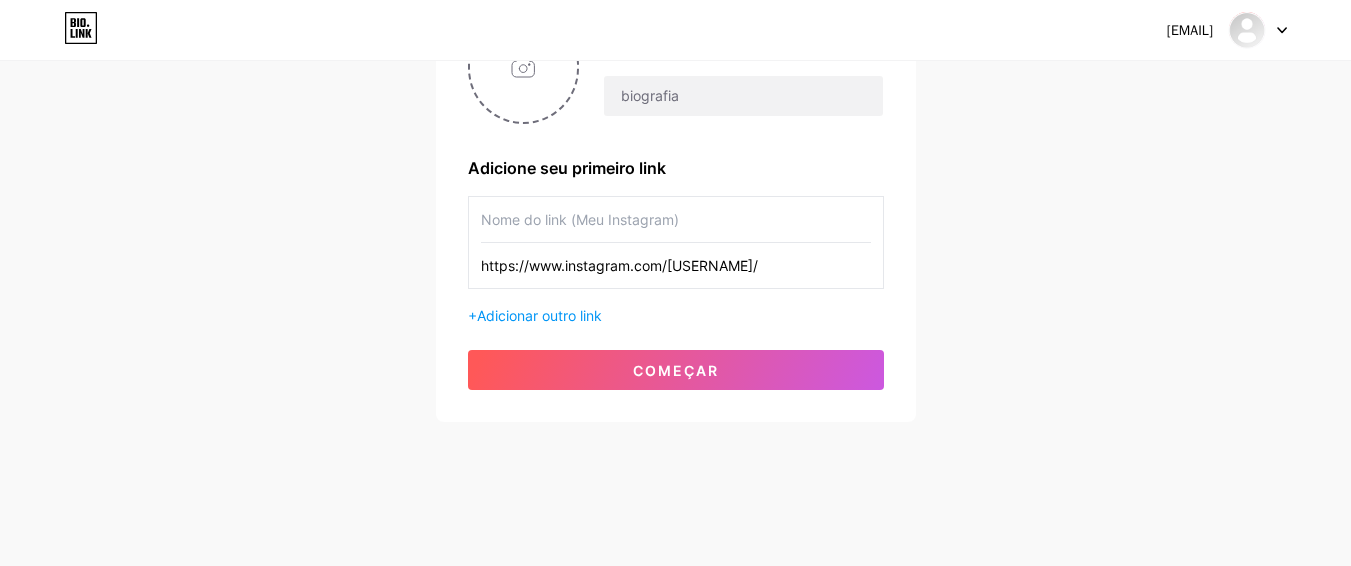 paste on "raimundofilhobr" 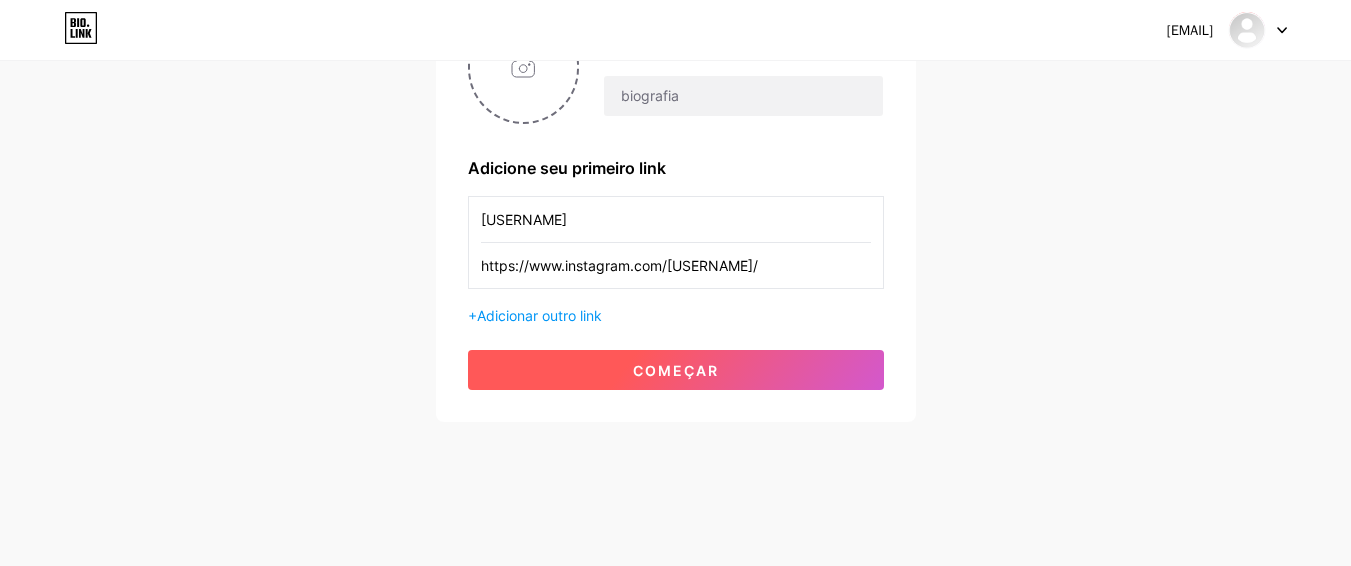 type on "raimundofilhobr" 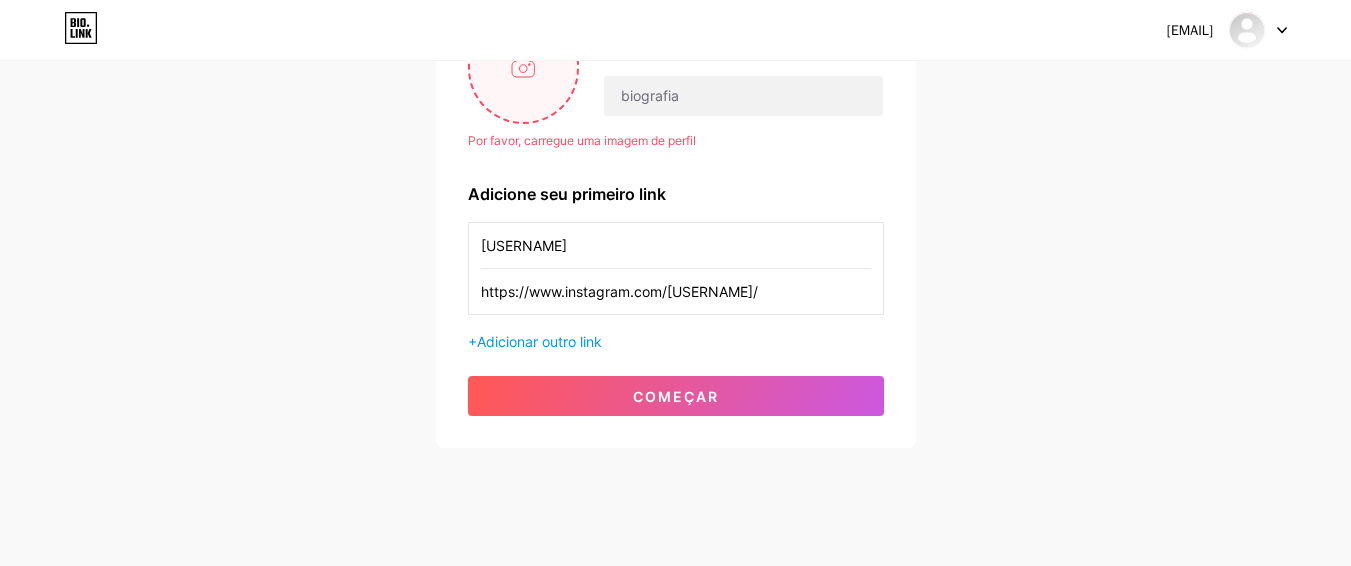 click at bounding box center [524, 66] 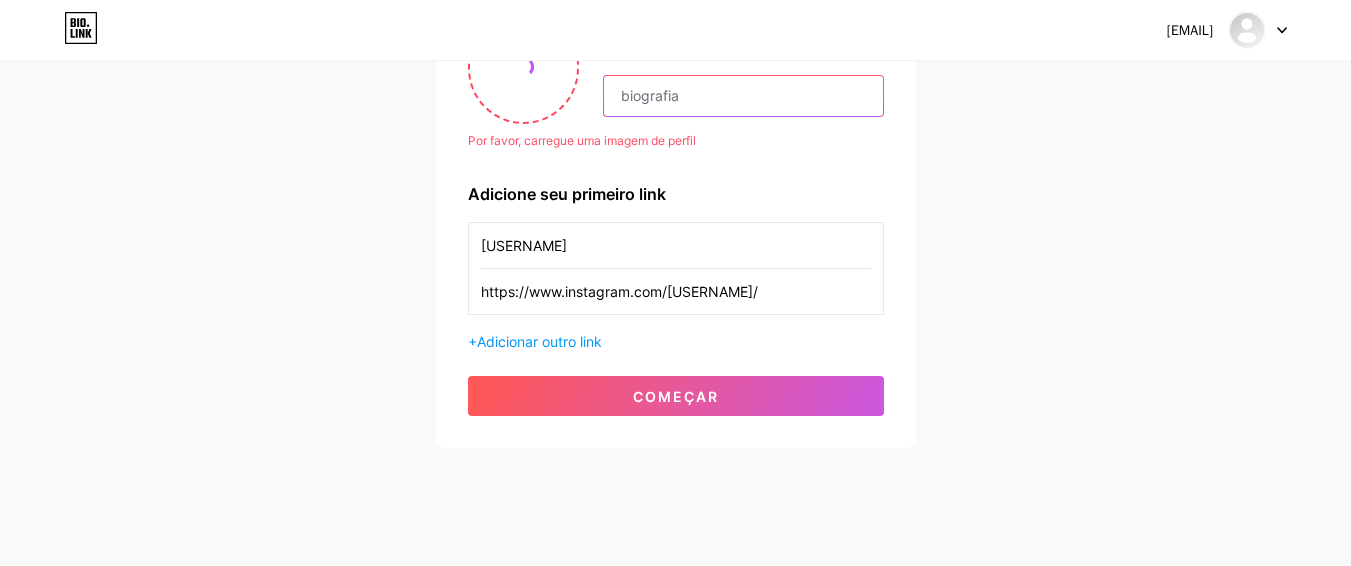 click at bounding box center [743, 96] 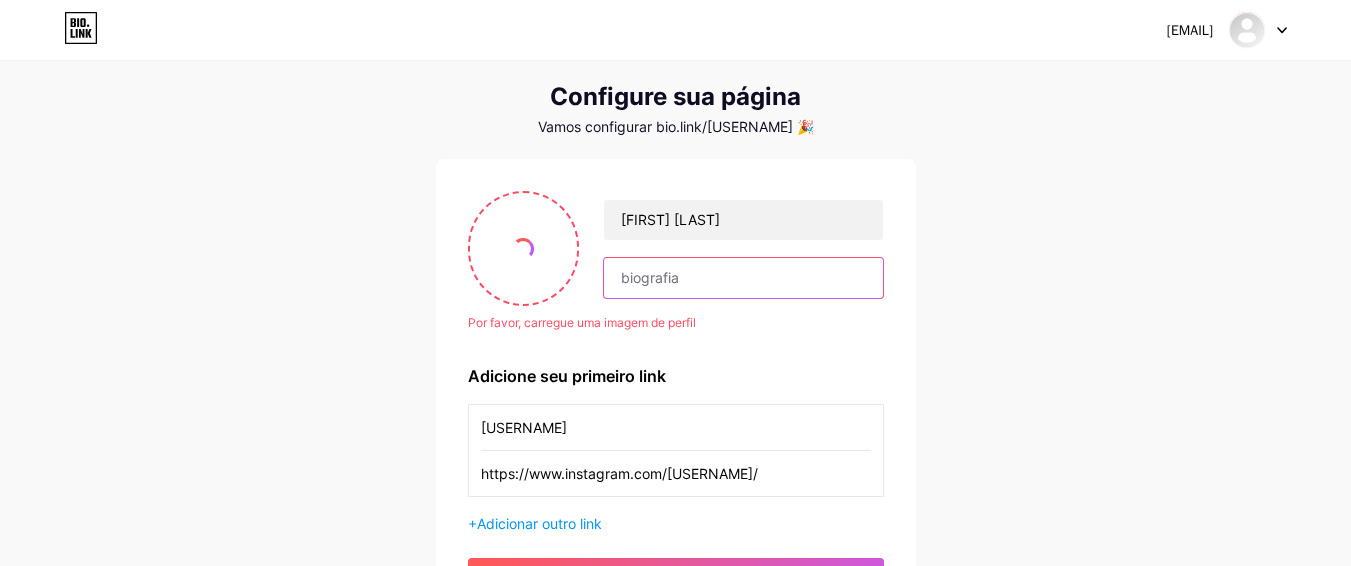 scroll, scrollTop: 0, scrollLeft: 0, axis: both 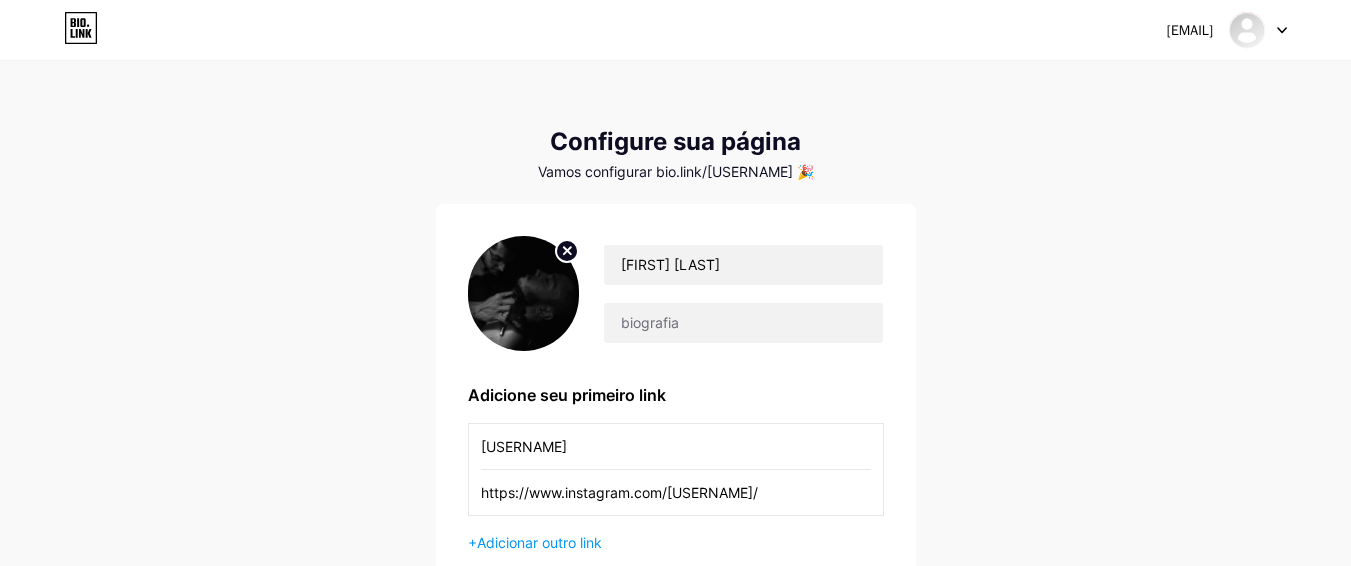 click on "raimundocoelhodesousafilho@gmail.com           Painel     Sair   Configure sua página   Vamos configurar bio.link/raimundoun 🎉               raimundo Filho         Adicione seu primeiro link   raimundofilhobr   https://www.instagram.com/raimundofilhobr/
+  Adicionar outro link     começar" at bounding box center [675, 356] 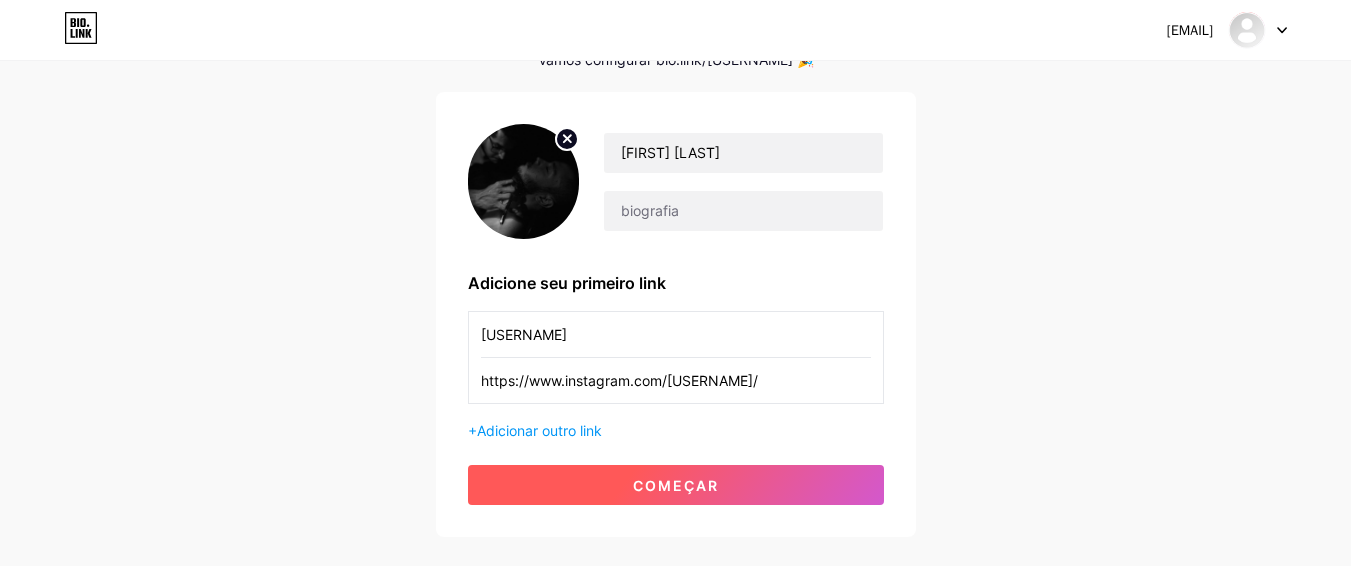 scroll, scrollTop: 227, scrollLeft: 0, axis: vertical 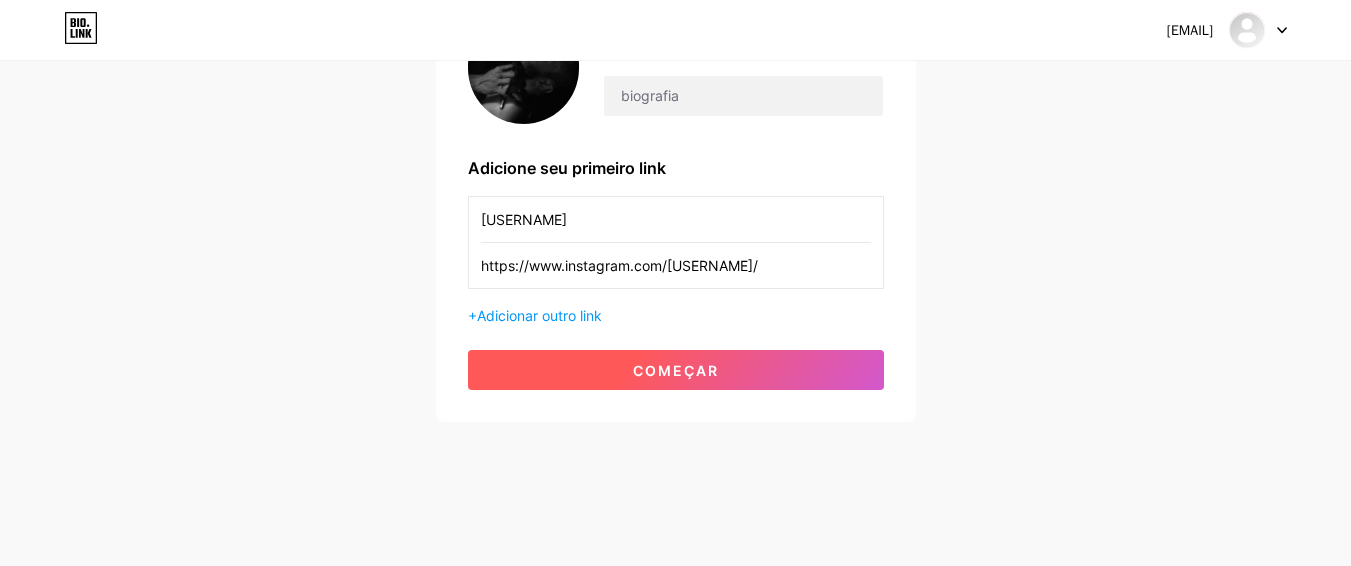 click on "começar" at bounding box center (676, 370) 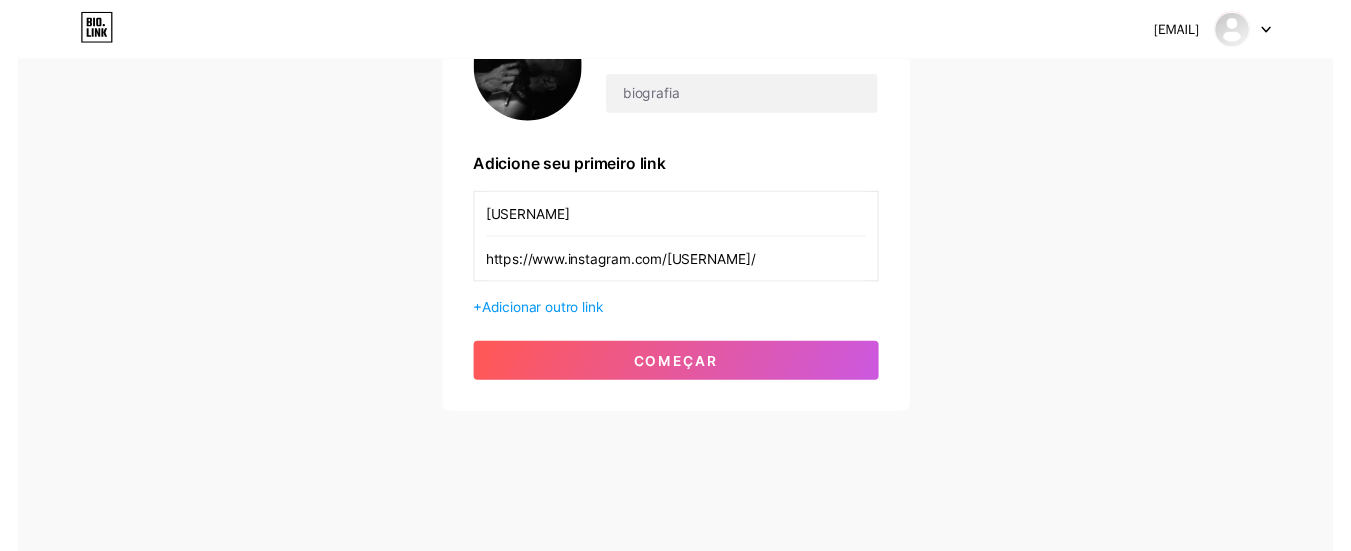 scroll, scrollTop: 0, scrollLeft: 0, axis: both 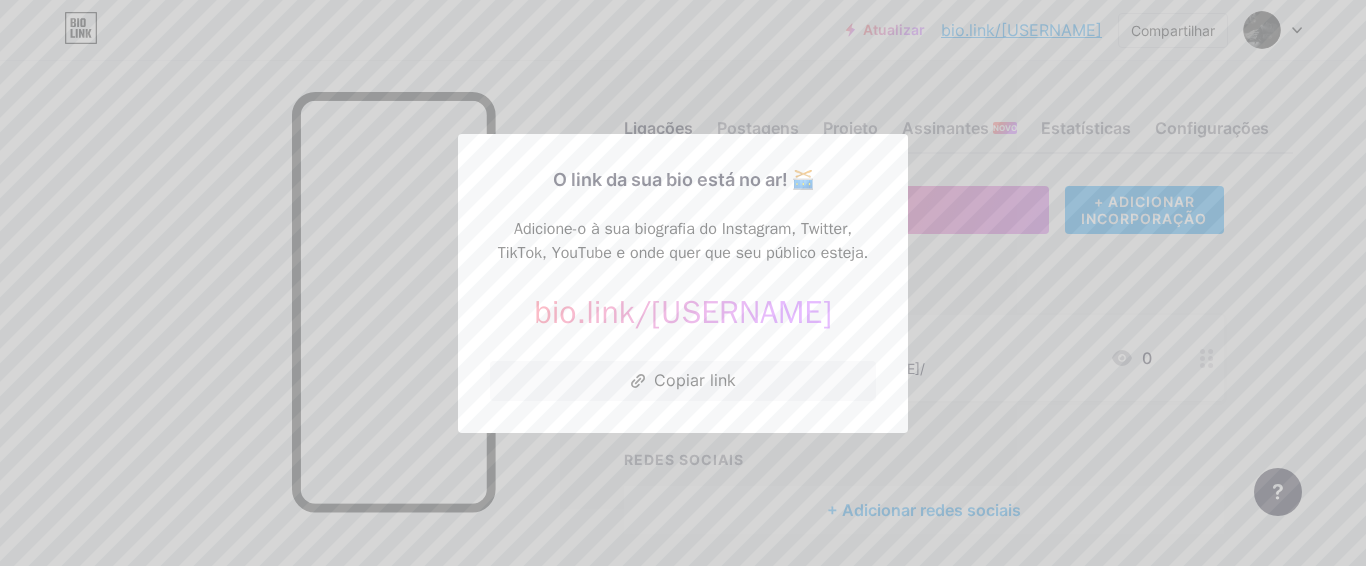 click at bounding box center (683, 283) 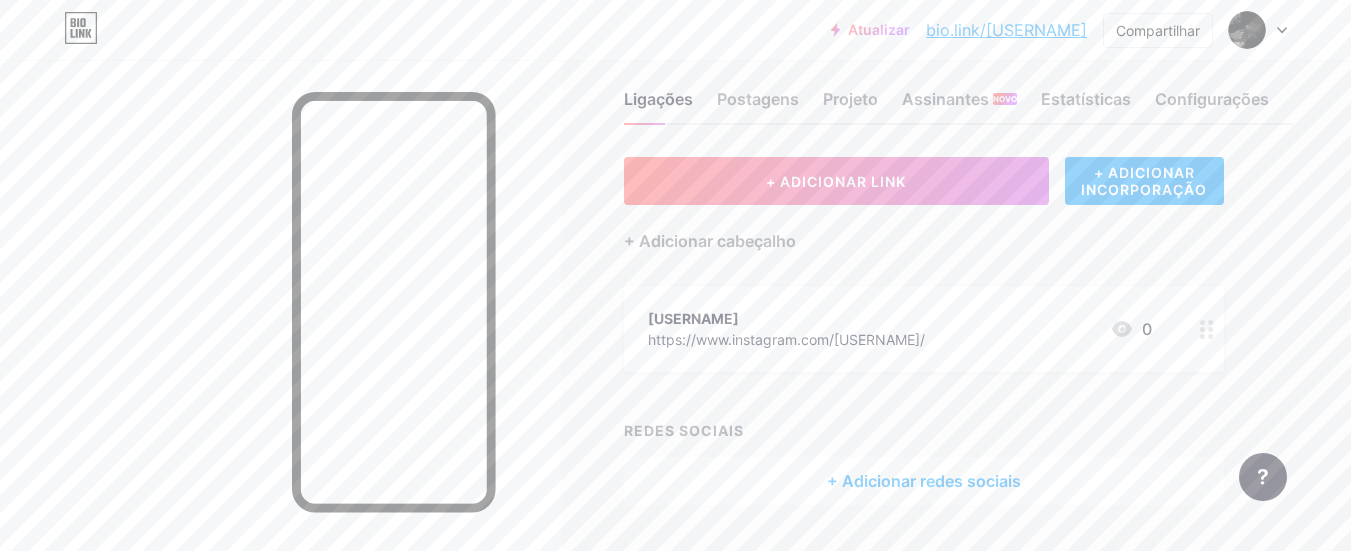 scroll, scrollTop: 0, scrollLeft: 0, axis: both 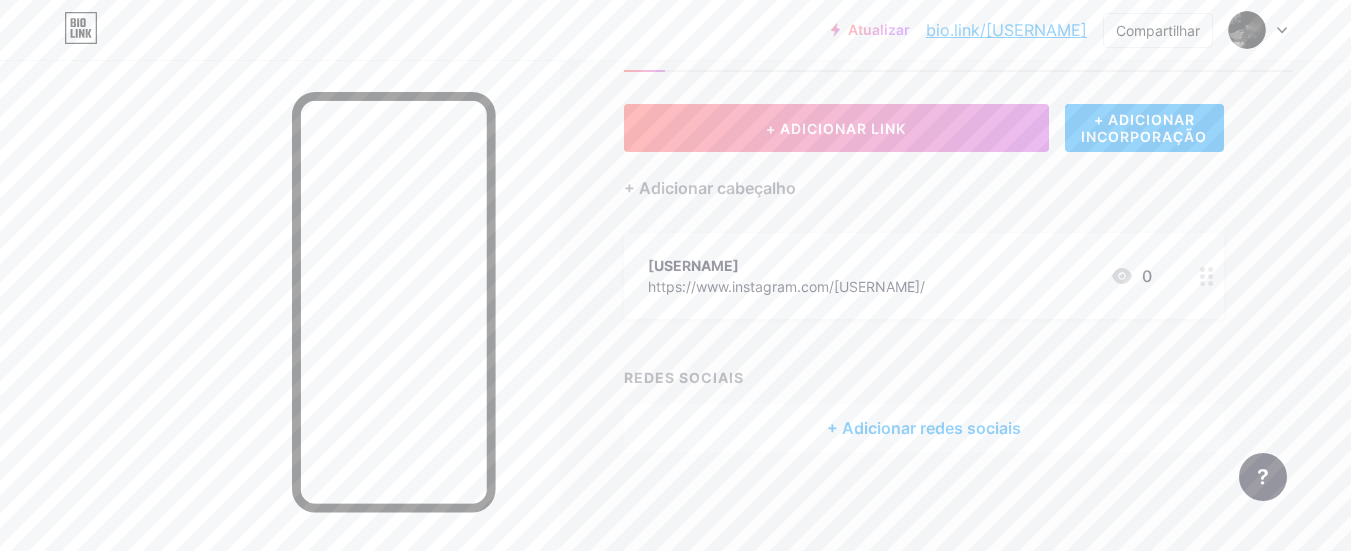 click on "+ Adicionar redes sociais" at bounding box center [924, 428] 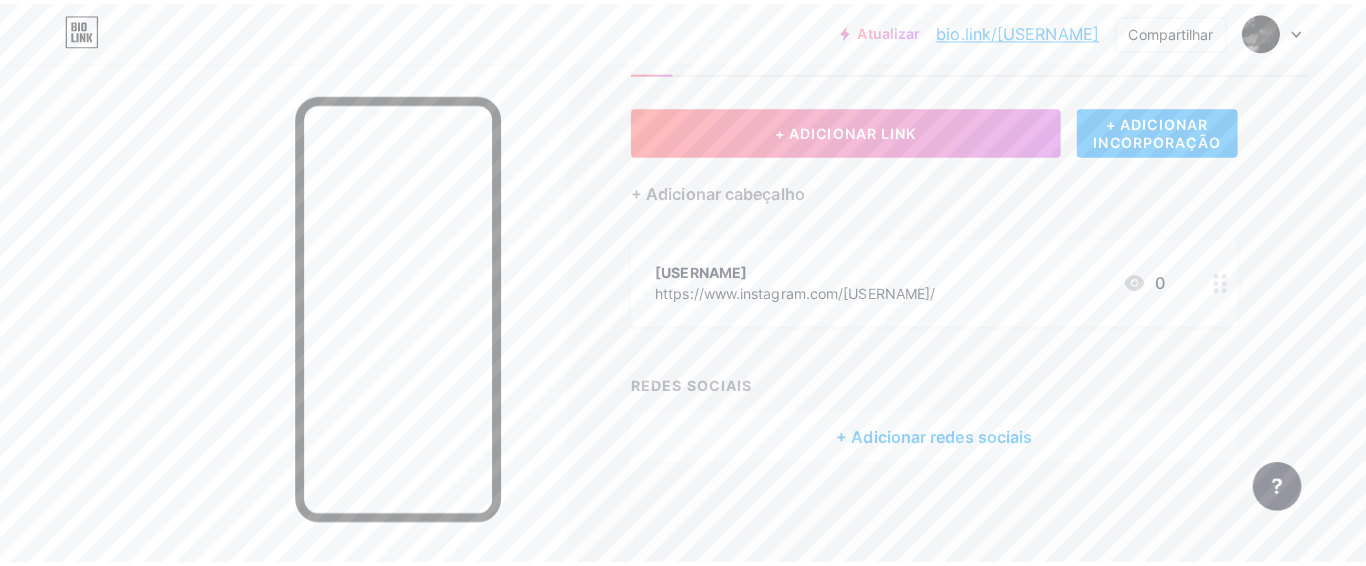 scroll, scrollTop: 67, scrollLeft: 0, axis: vertical 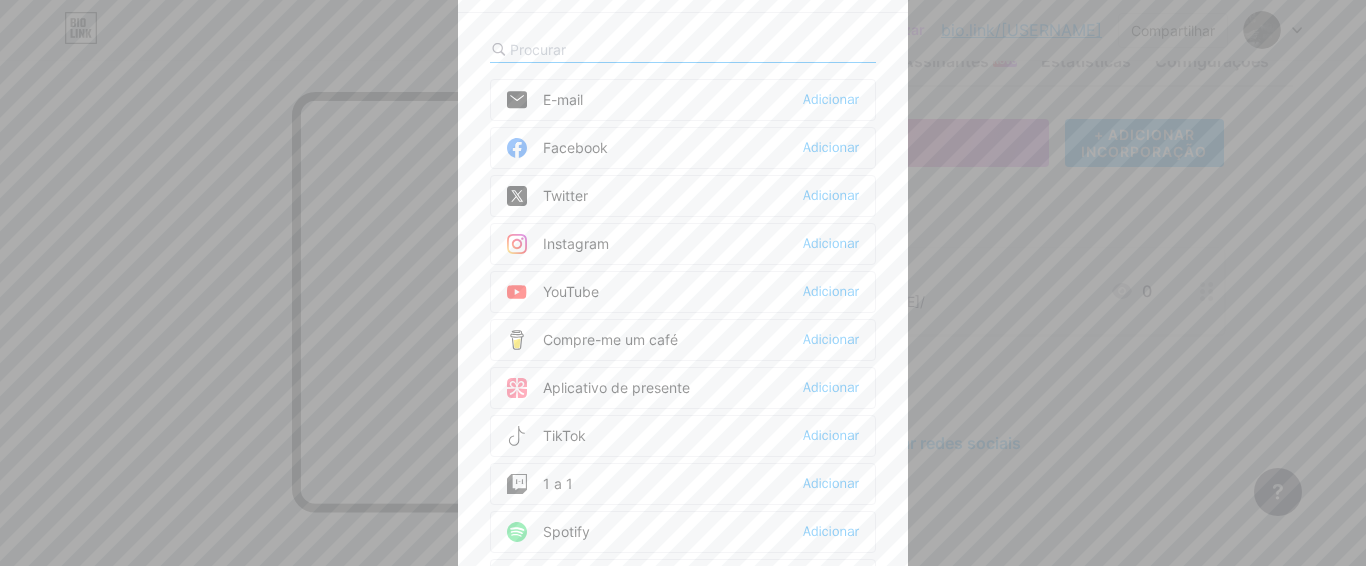 click at bounding box center [683, 283] 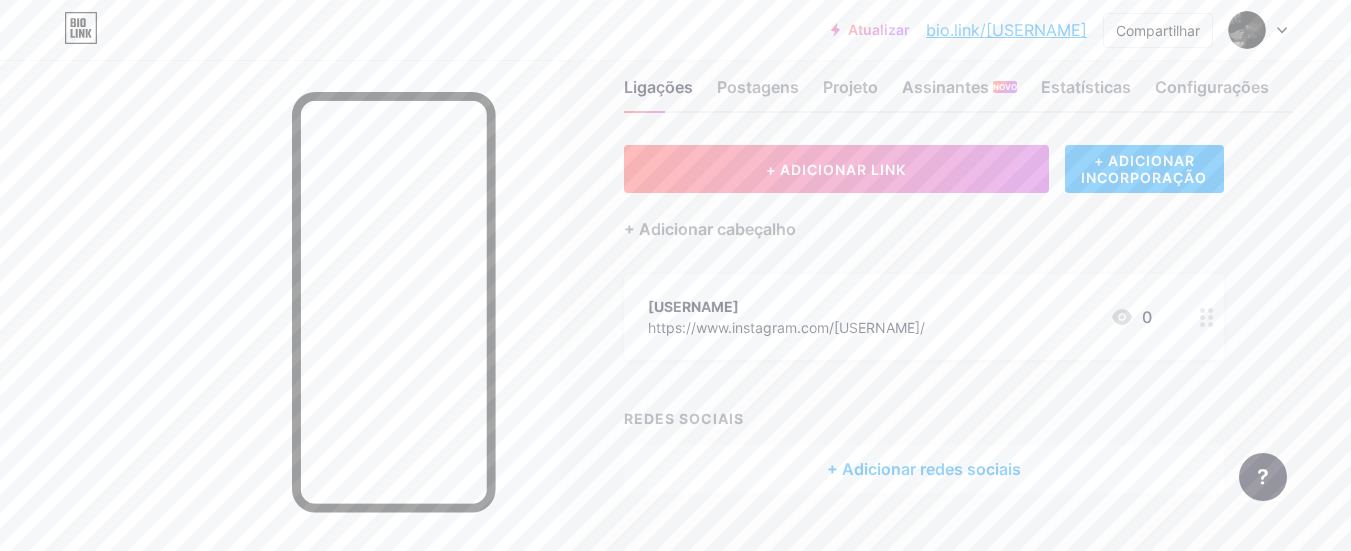 scroll, scrollTop: 82, scrollLeft: 0, axis: vertical 